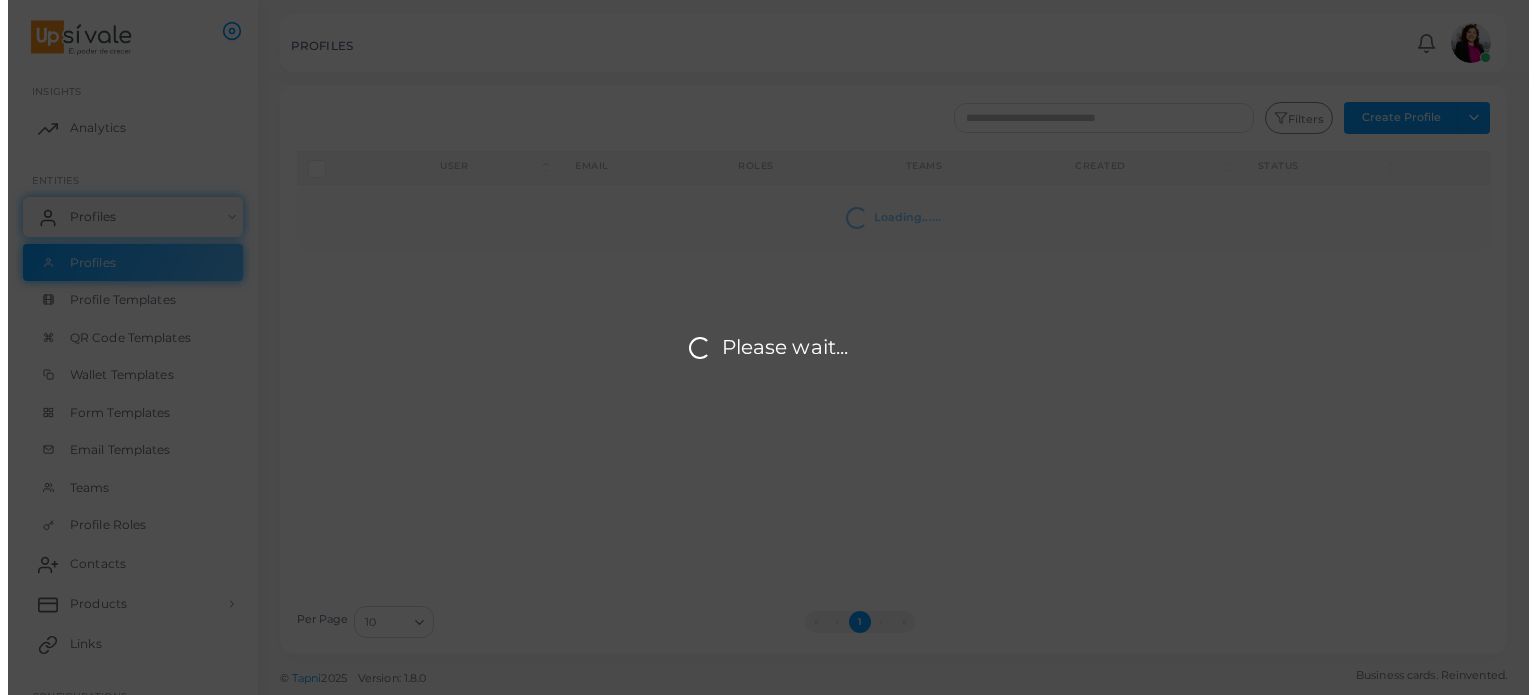 scroll, scrollTop: 0, scrollLeft: 0, axis: both 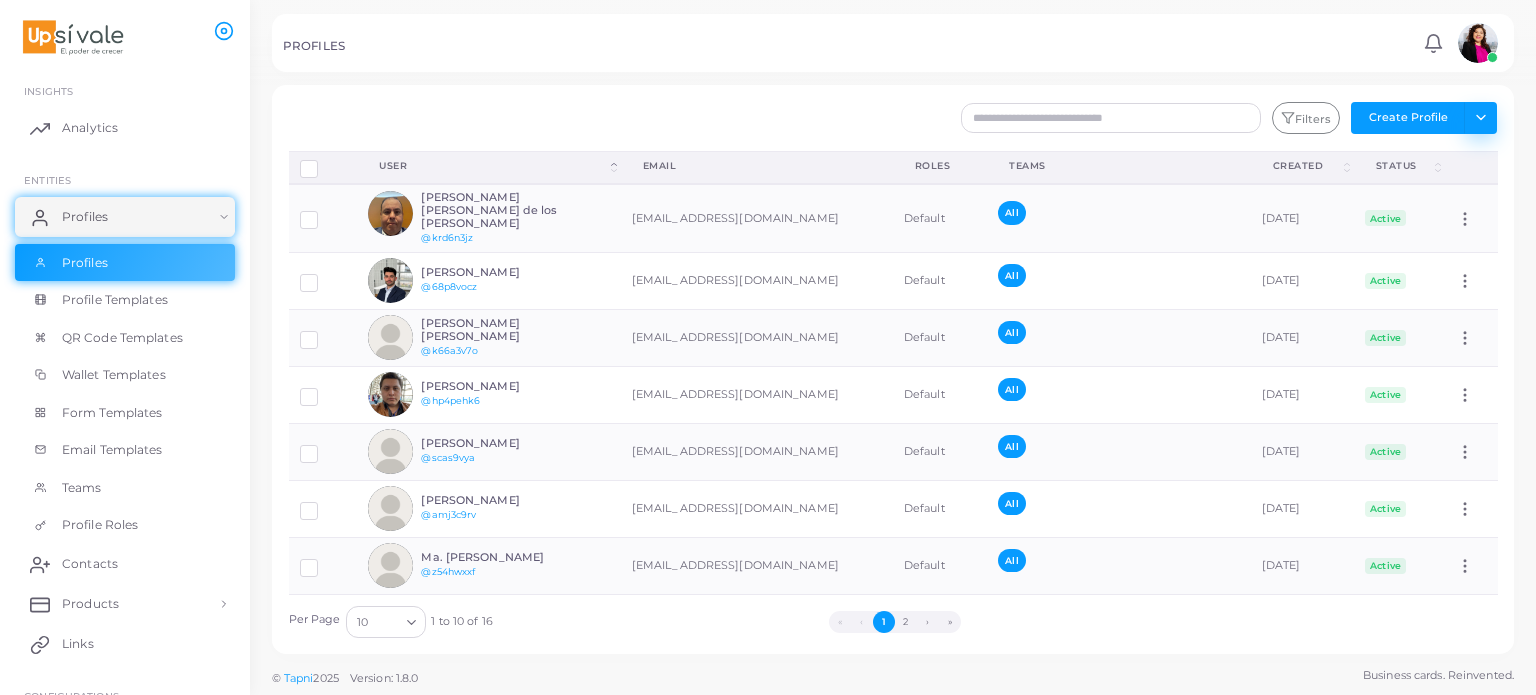 click on "Toggle dropdown" at bounding box center [1480, 118] 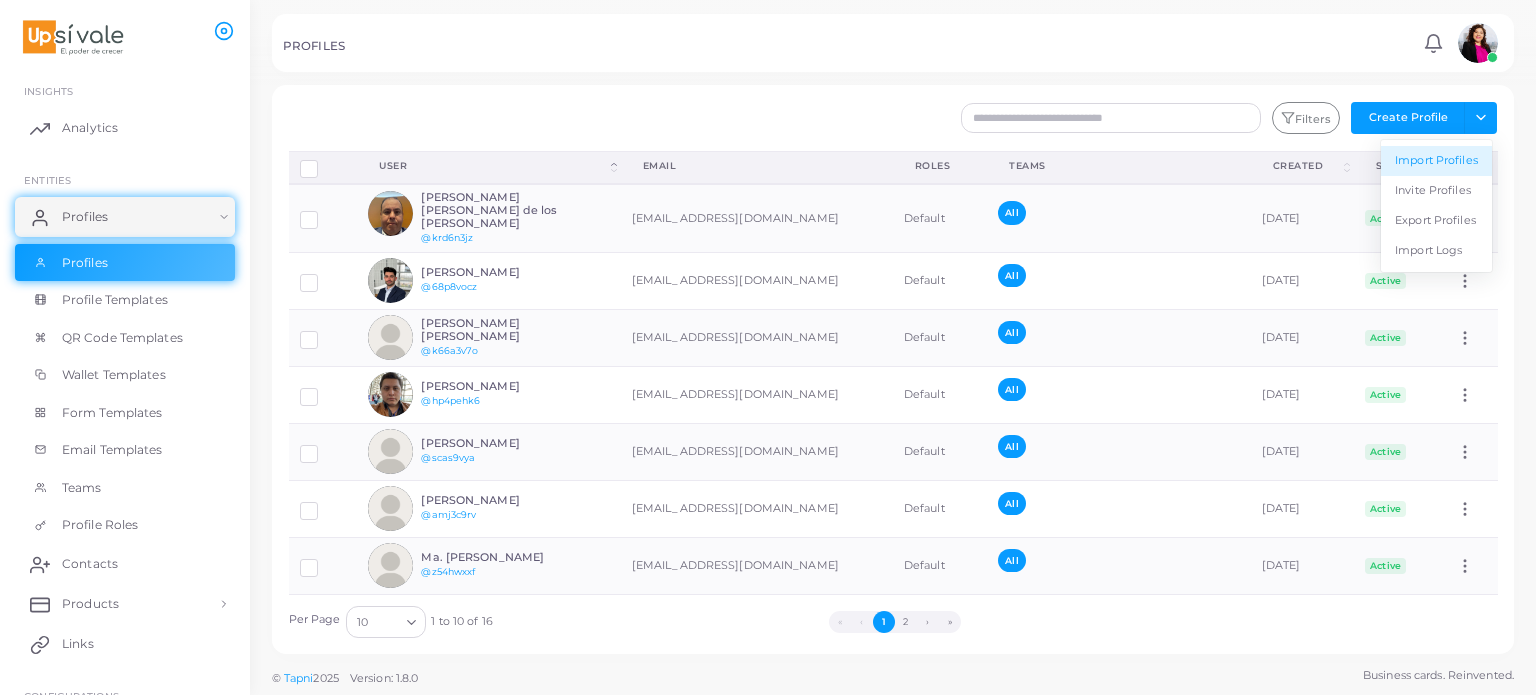 click on "Import Profiles" at bounding box center [1436, 161] 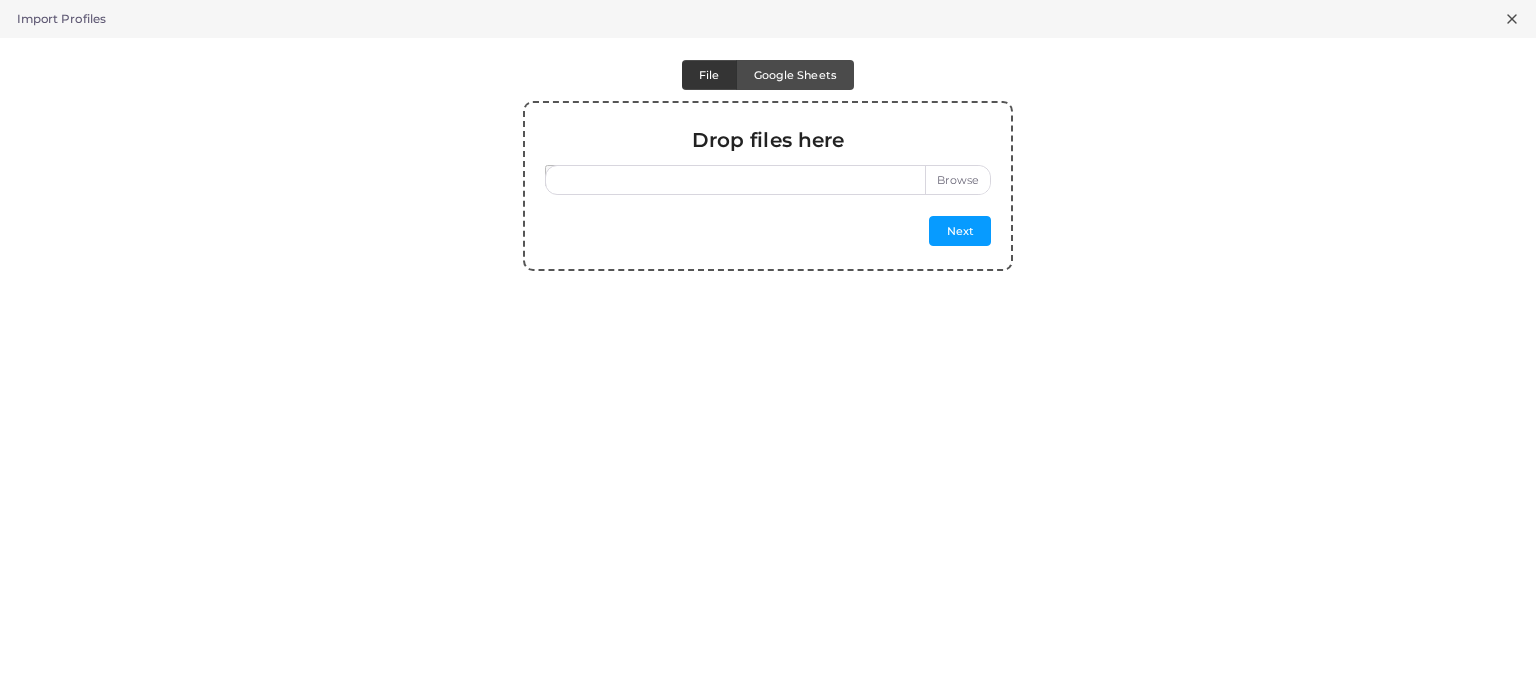 click at bounding box center [768, 180] 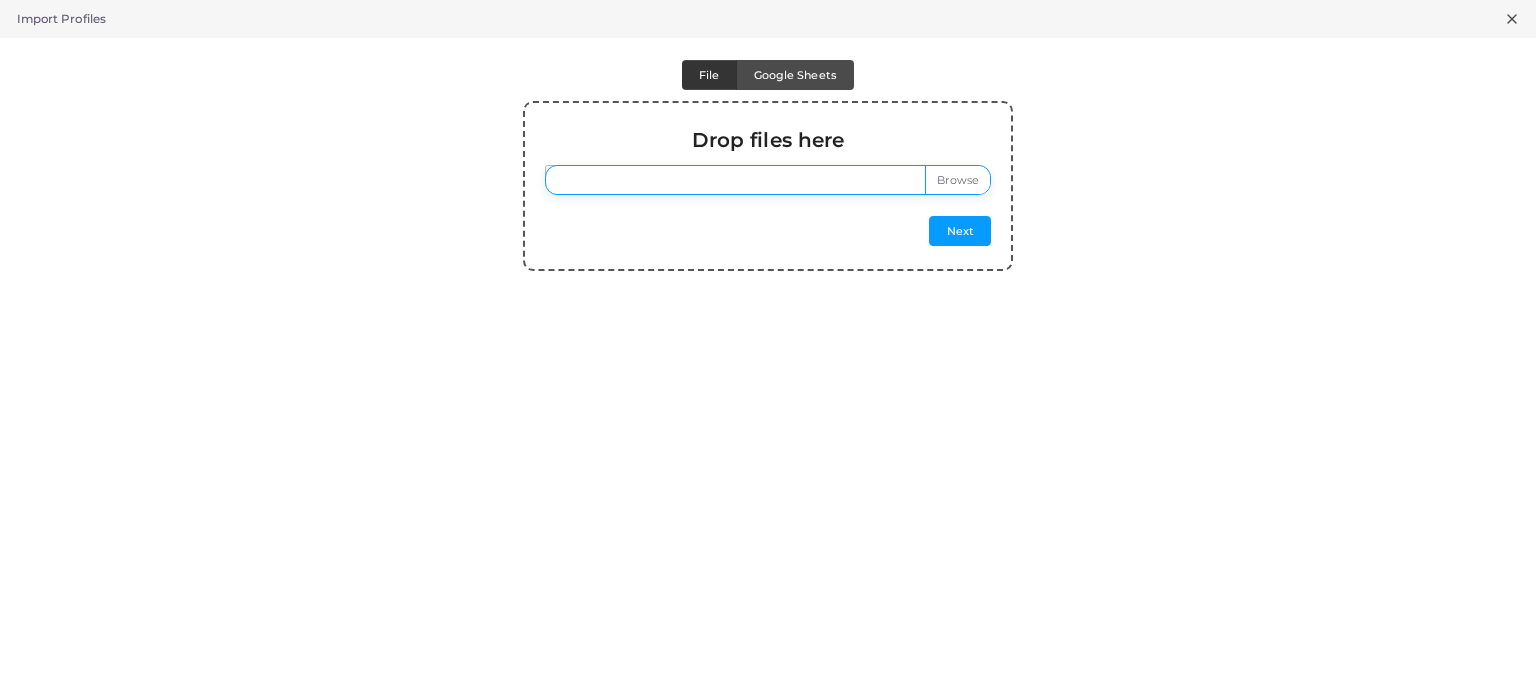 type on "**********" 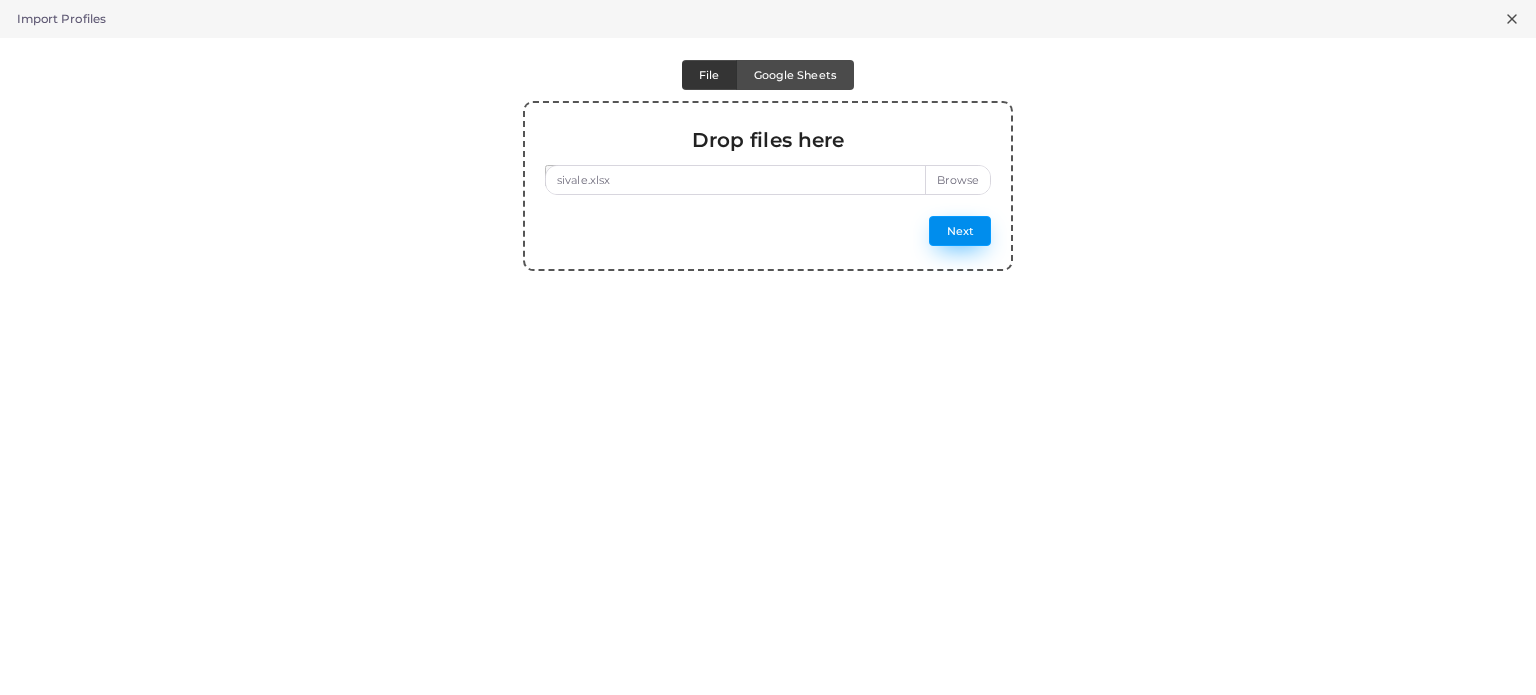 click on "Next" at bounding box center [960, 231] 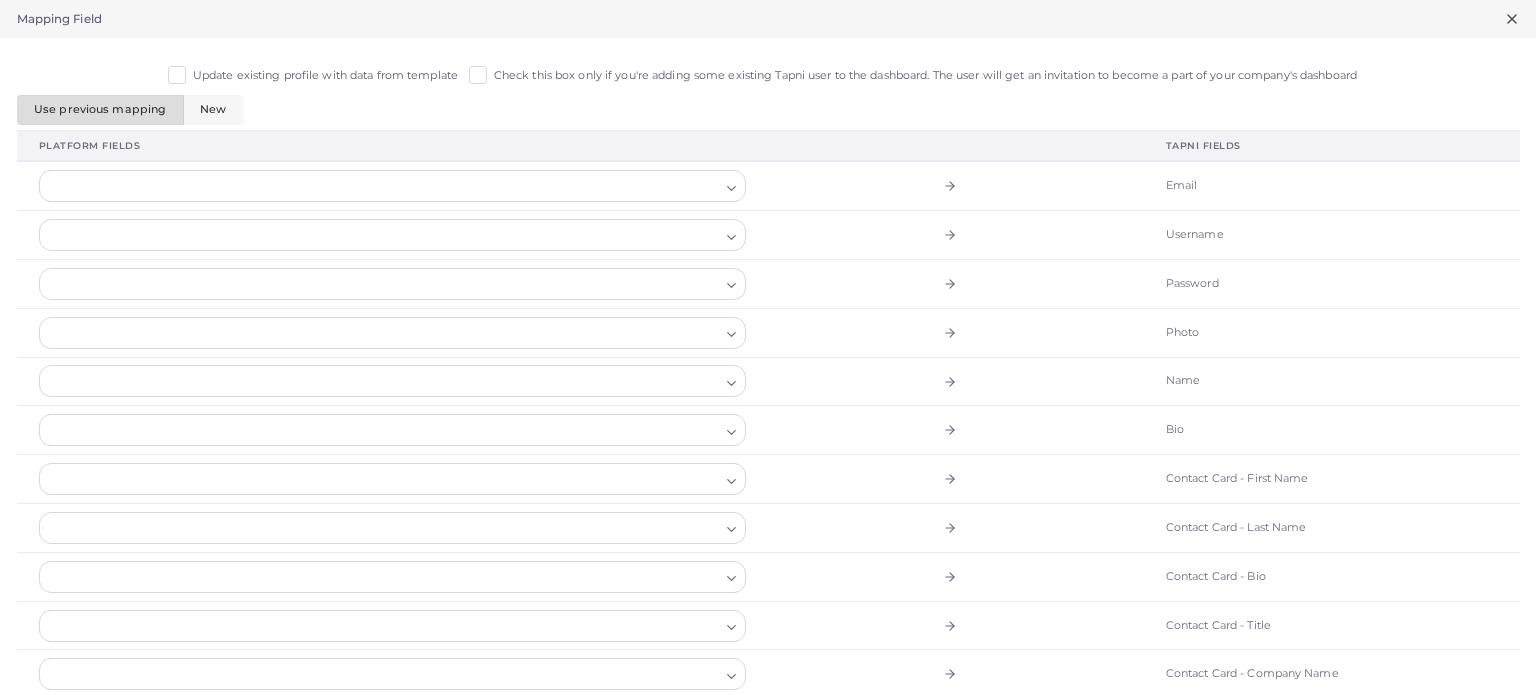 click at bounding box center [381, 186] 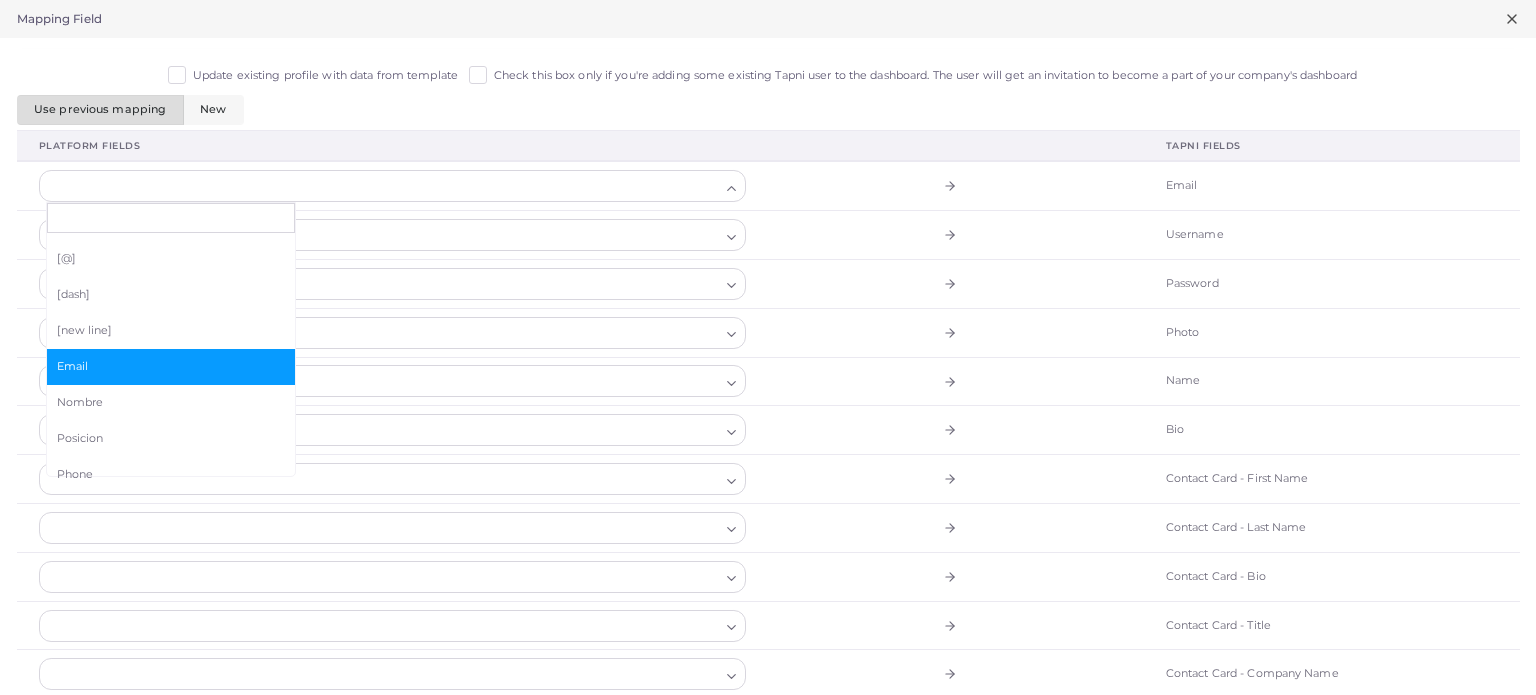 scroll, scrollTop: 78, scrollLeft: 0, axis: vertical 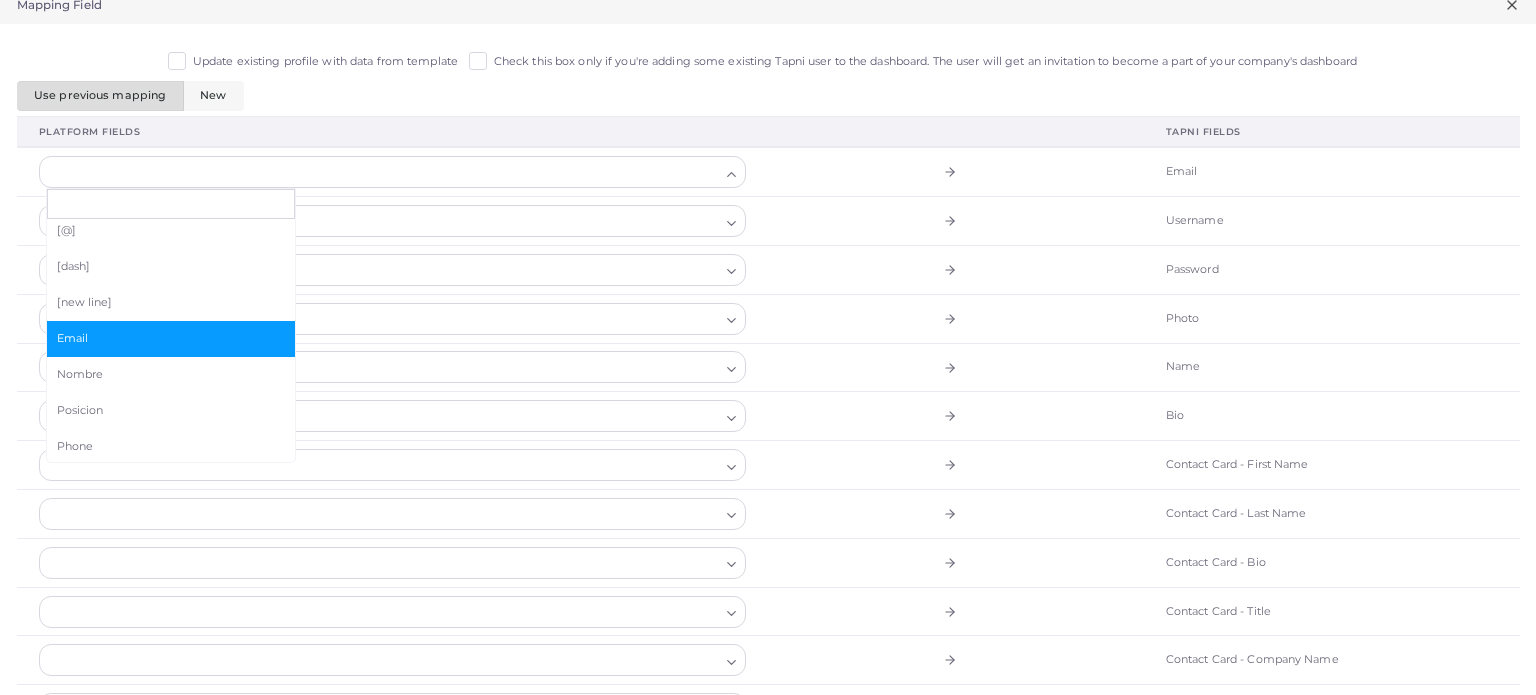 click on "Nombre" at bounding box center [171, 375] 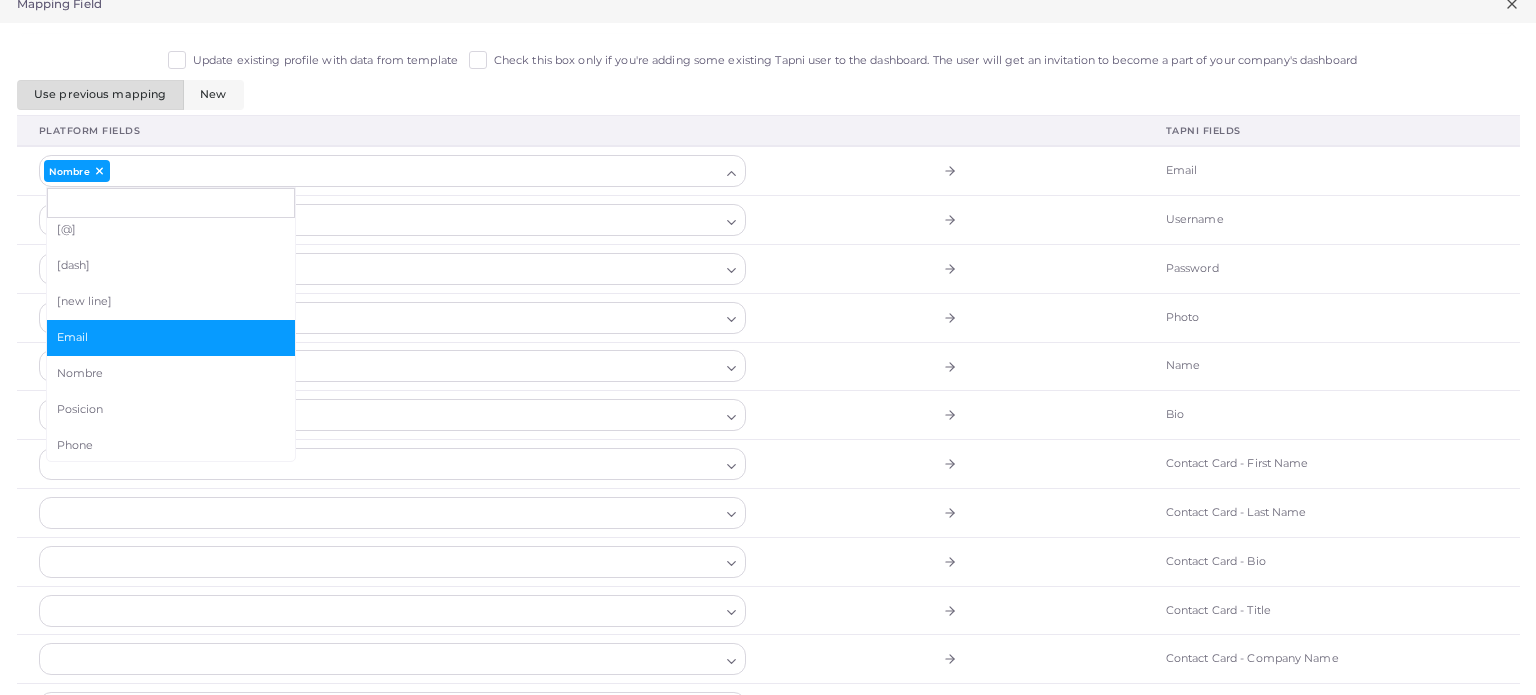 click on "Email" at bounding box center [171, 338] 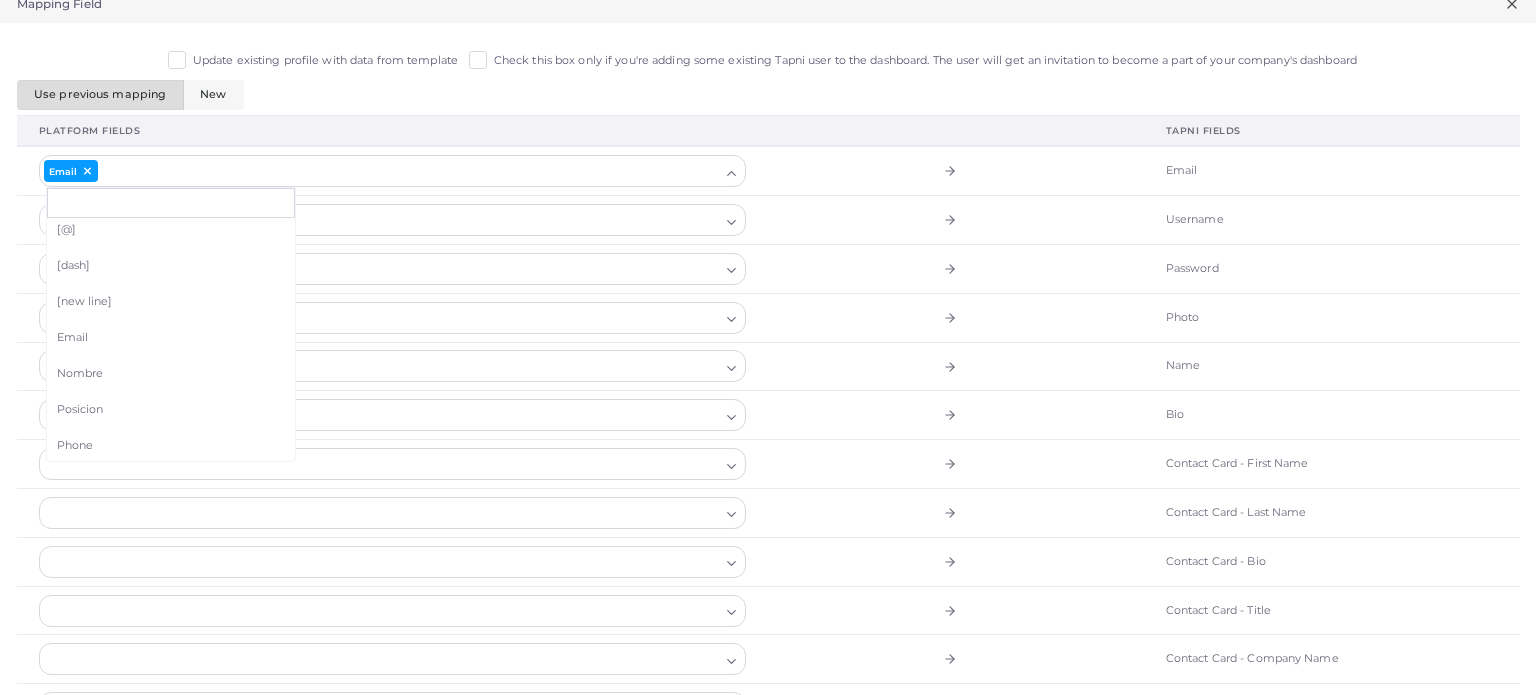click at bounding box center (381, 366) 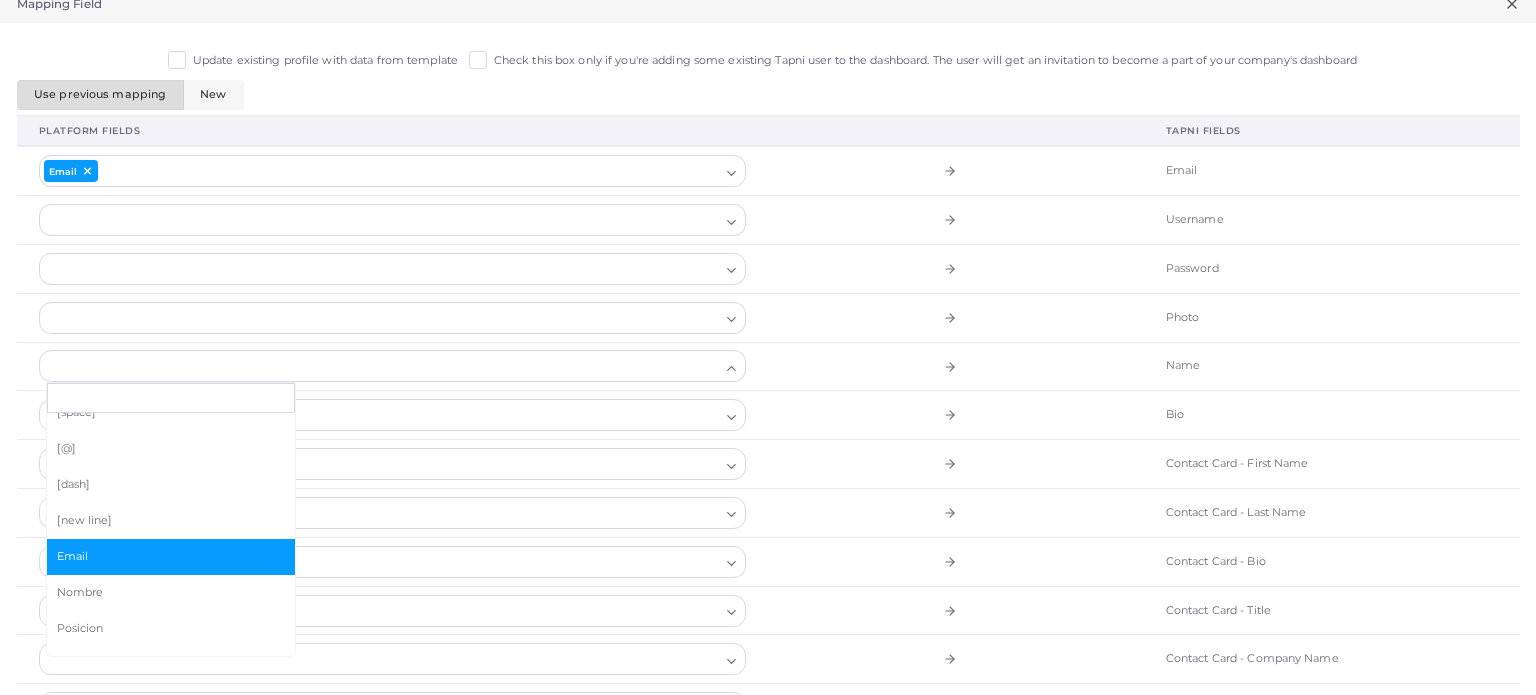 scroll, scrollTop: 78, scrollLeft: 0, axis: vertical 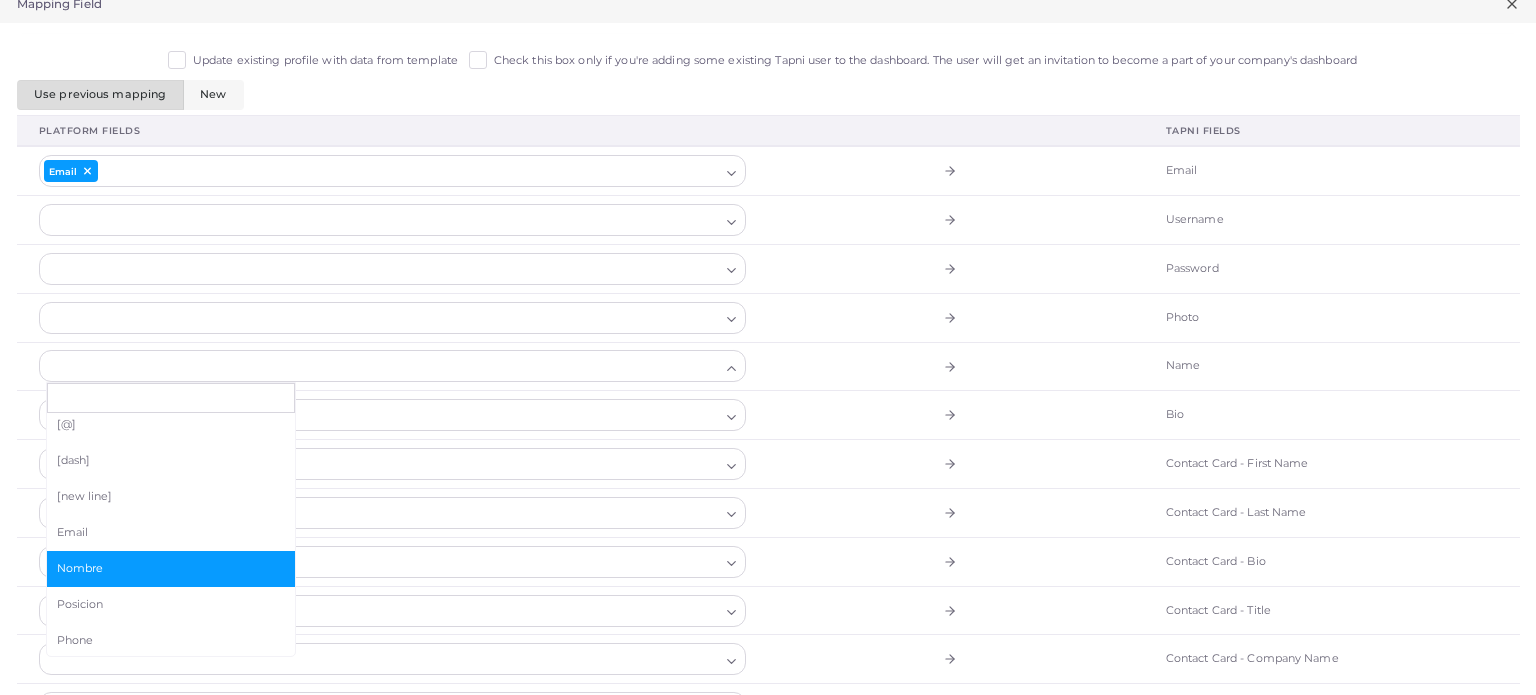 click on "Nombre" at bounding box center (171, 569) 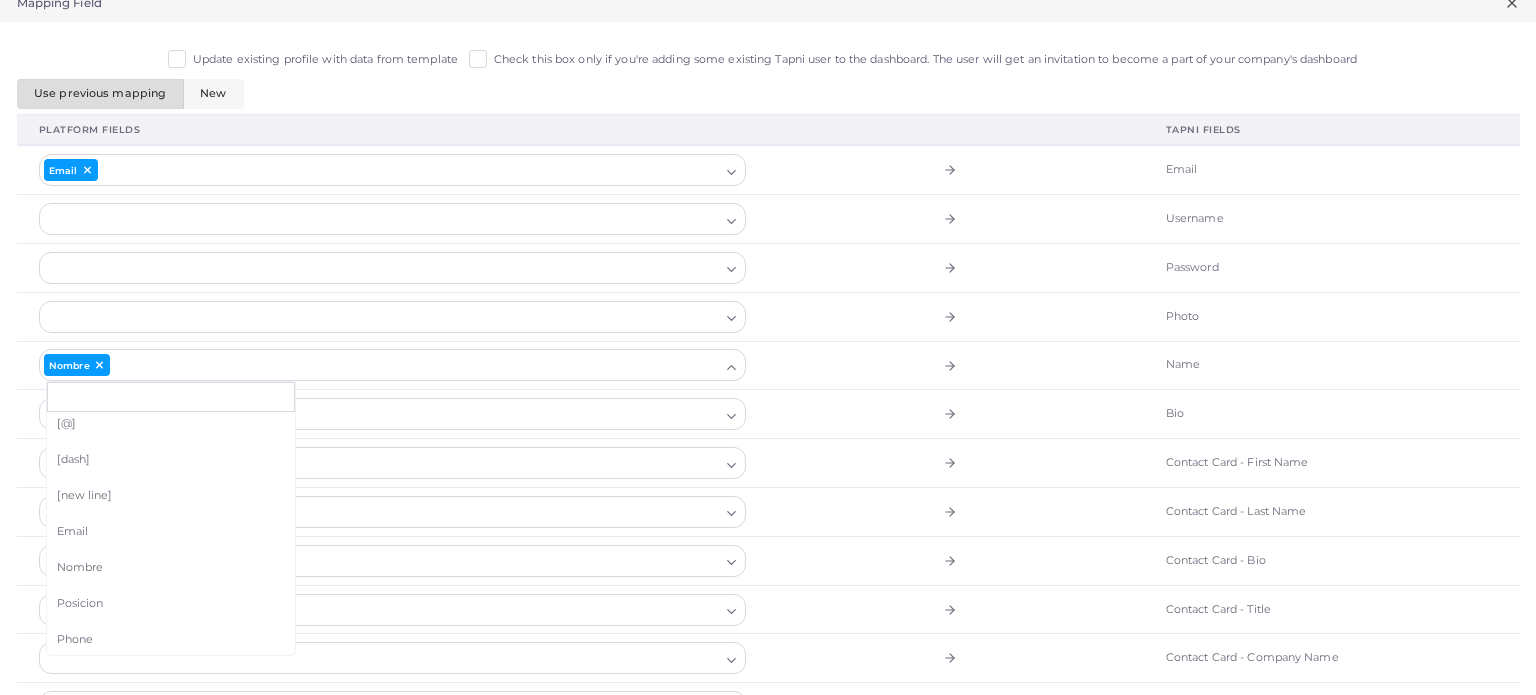 scroll, scrollTop: 16, scrollLeft: 0, axis: vertical 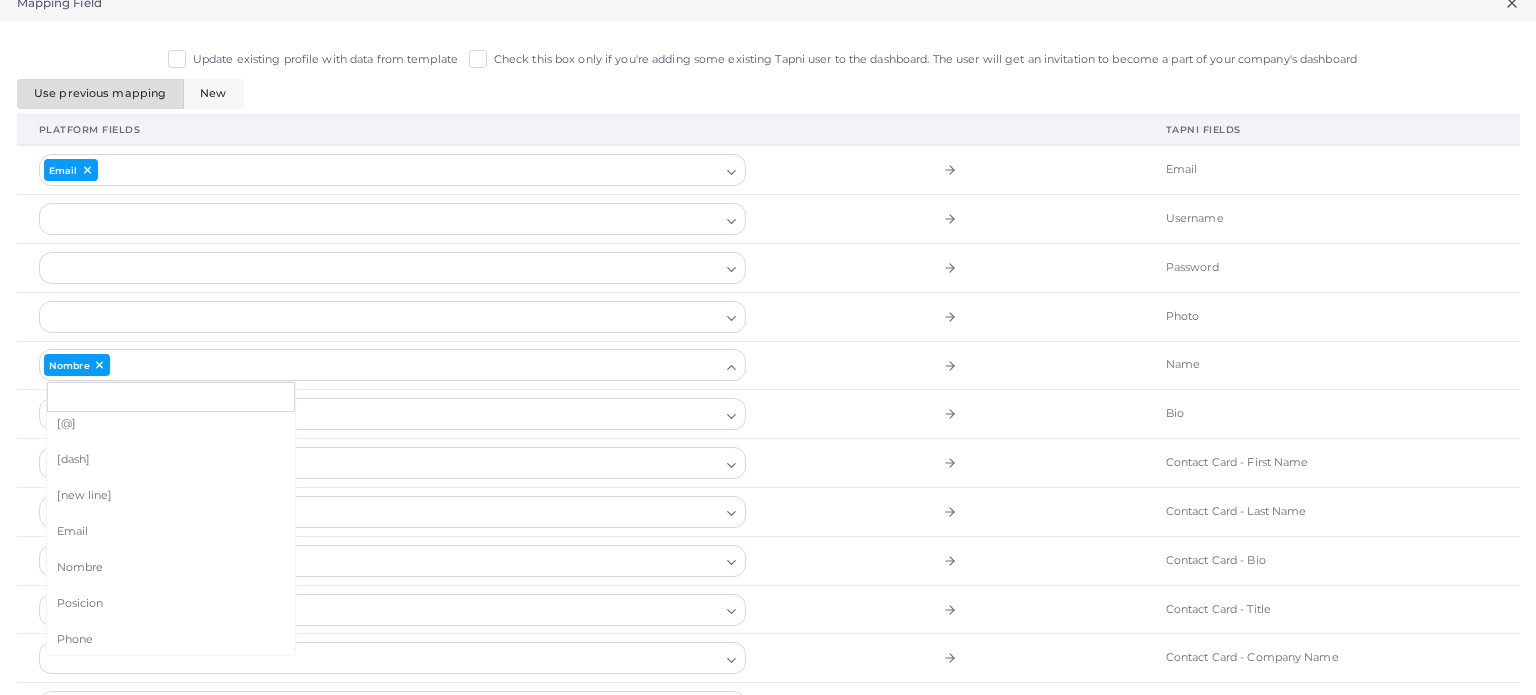 click at bounding box center (393, 414) 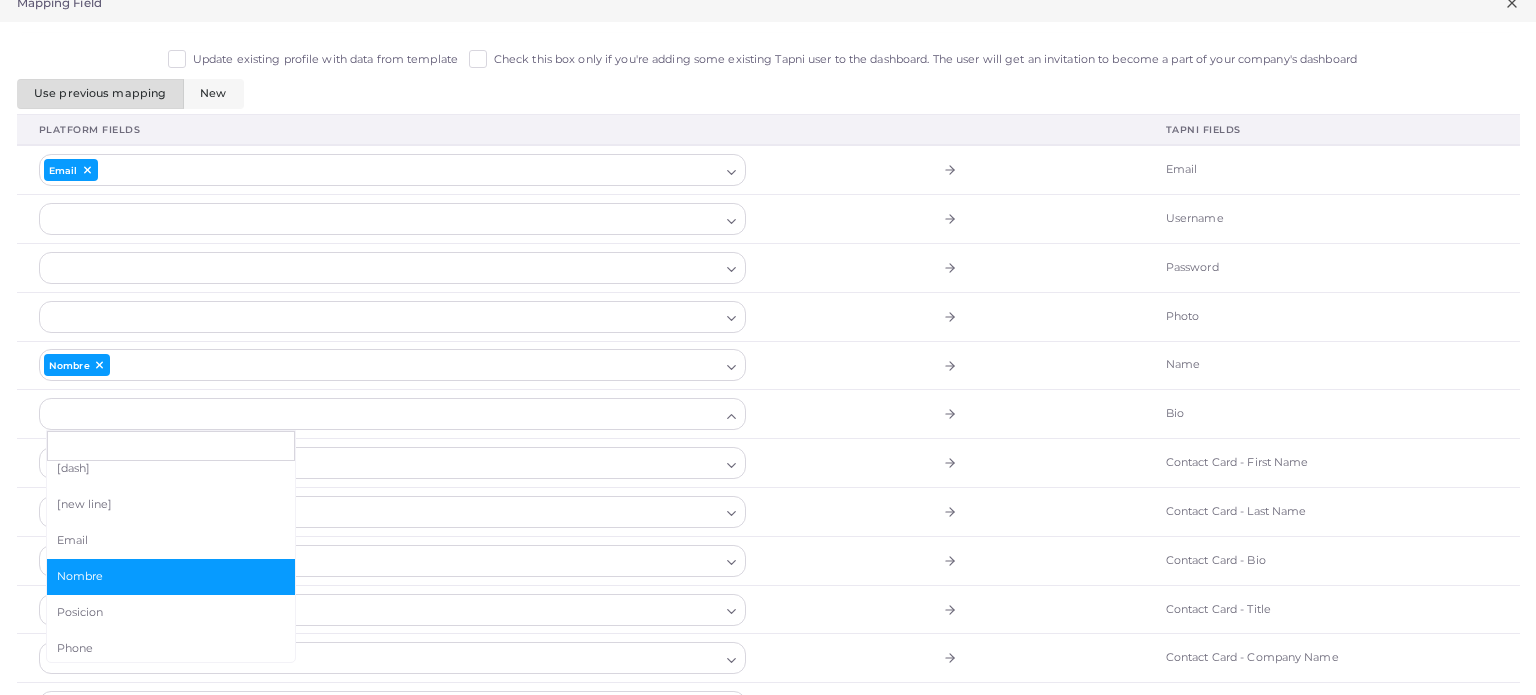 scroll, scrollTop: 125, scrollLeft: 0, axis: vertical 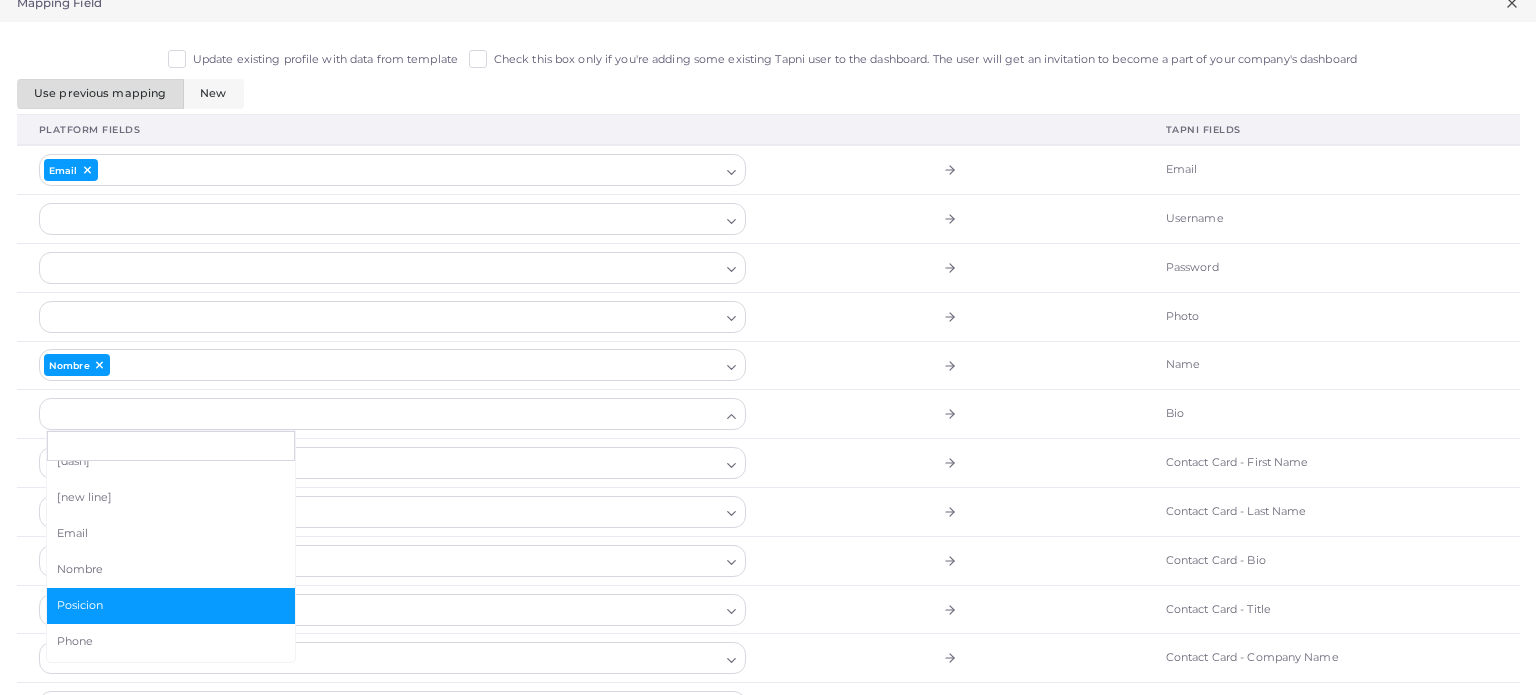 click on "Posicion" at bounding box center (171, 606) 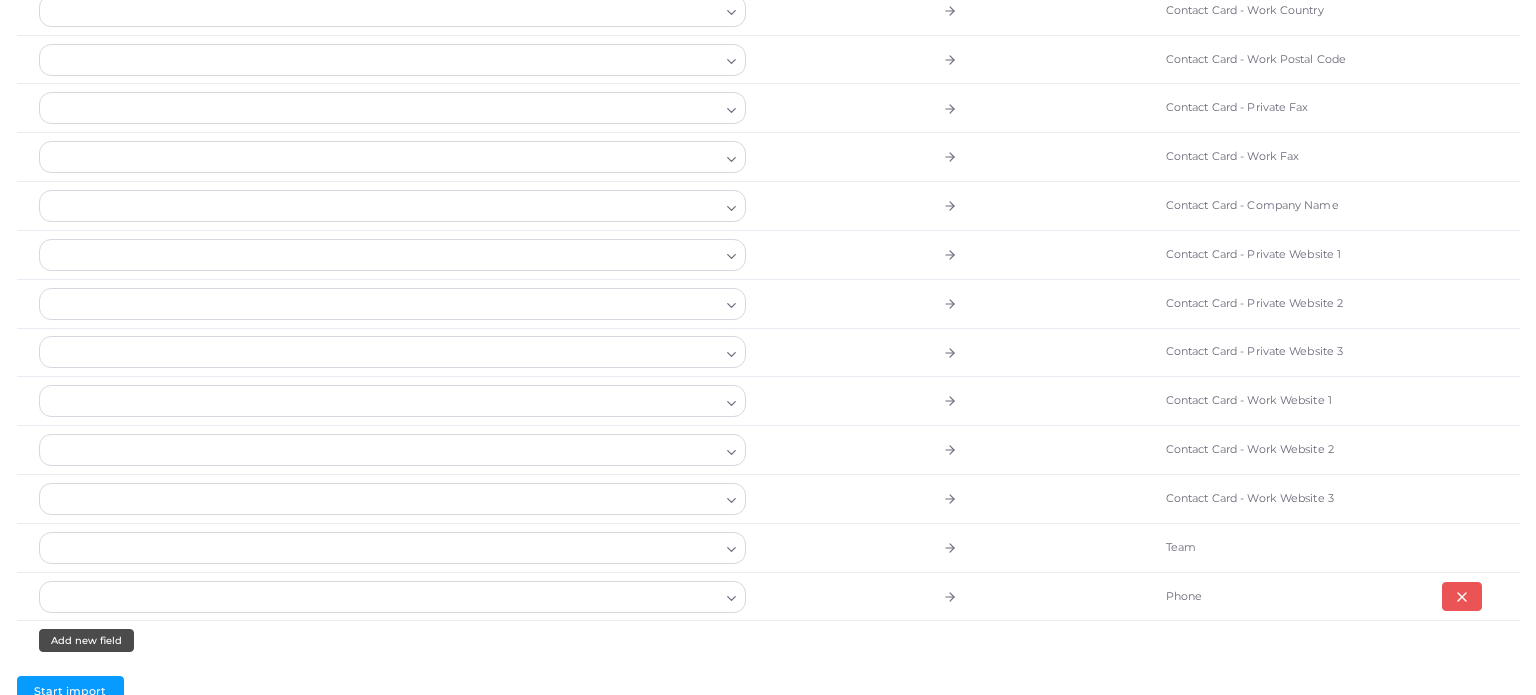 scroll, scrollTop: 1642, scrollLeft: 0, axis: vertical 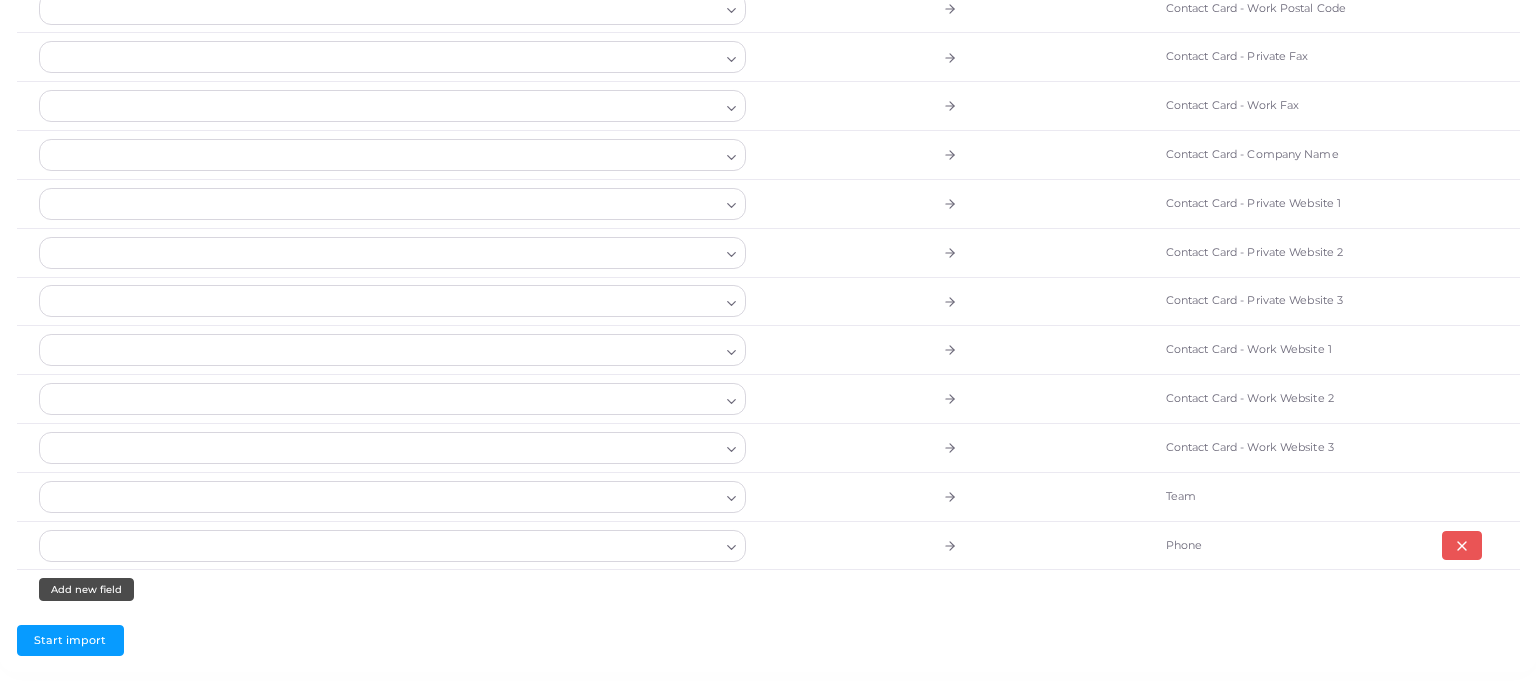 click at bounding box center (381, 546) 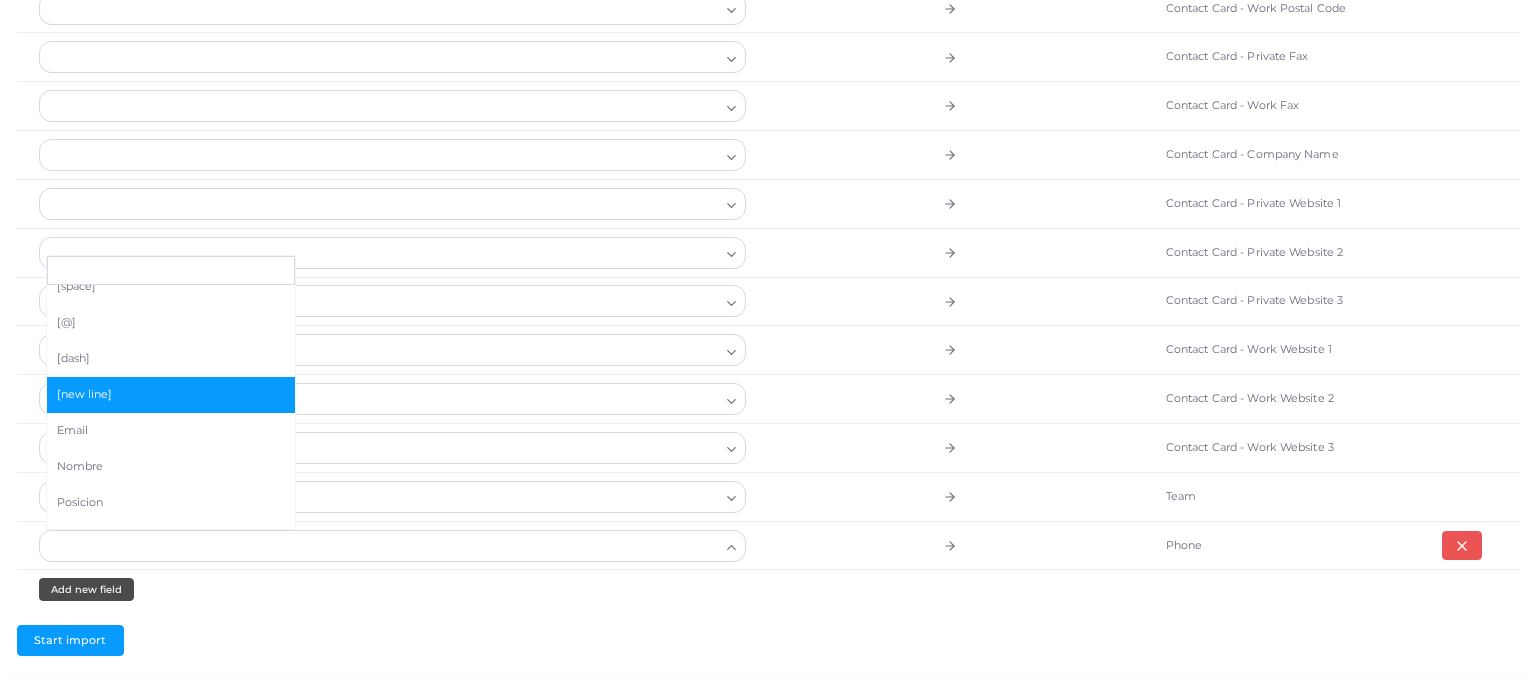scroll, scrollTop: 78, scrollLeft: 0, axis: vertical 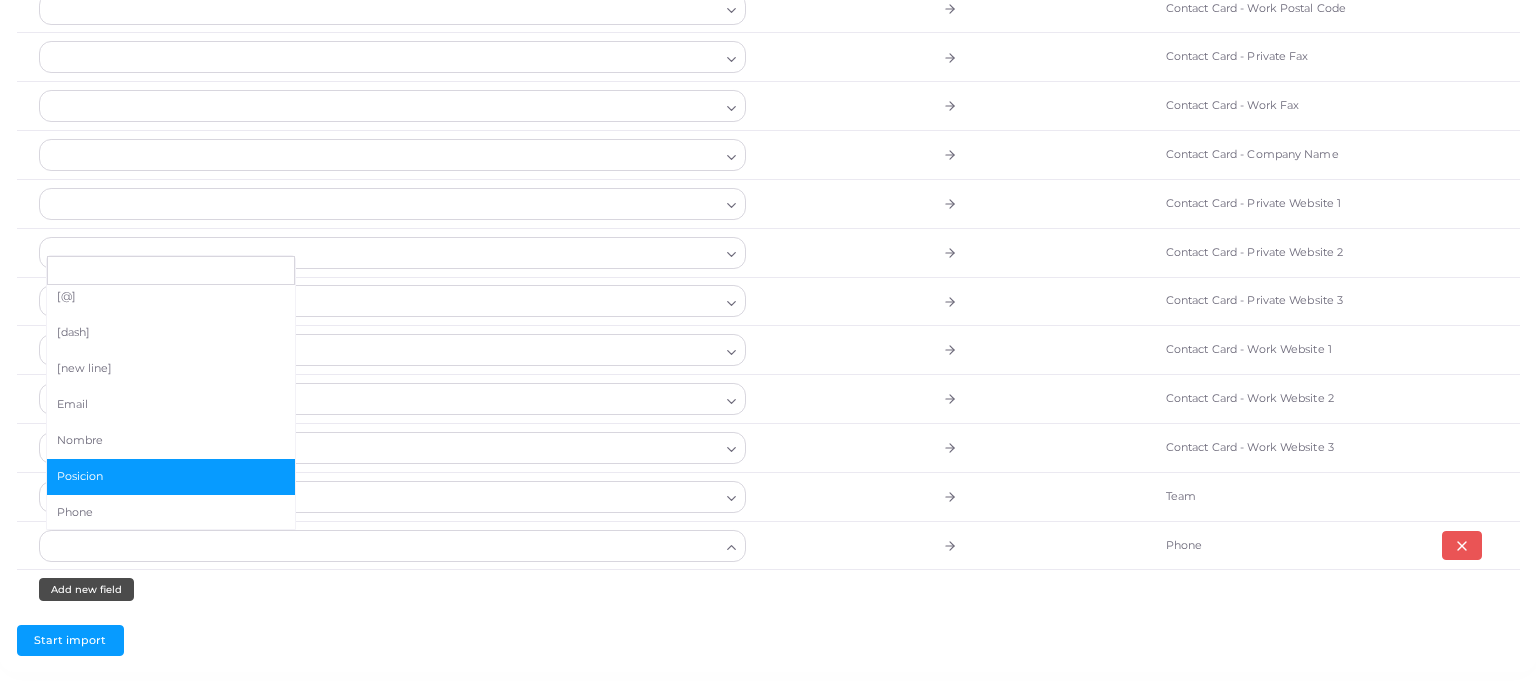 click on "Posicion" at bounding box center (171, 477) 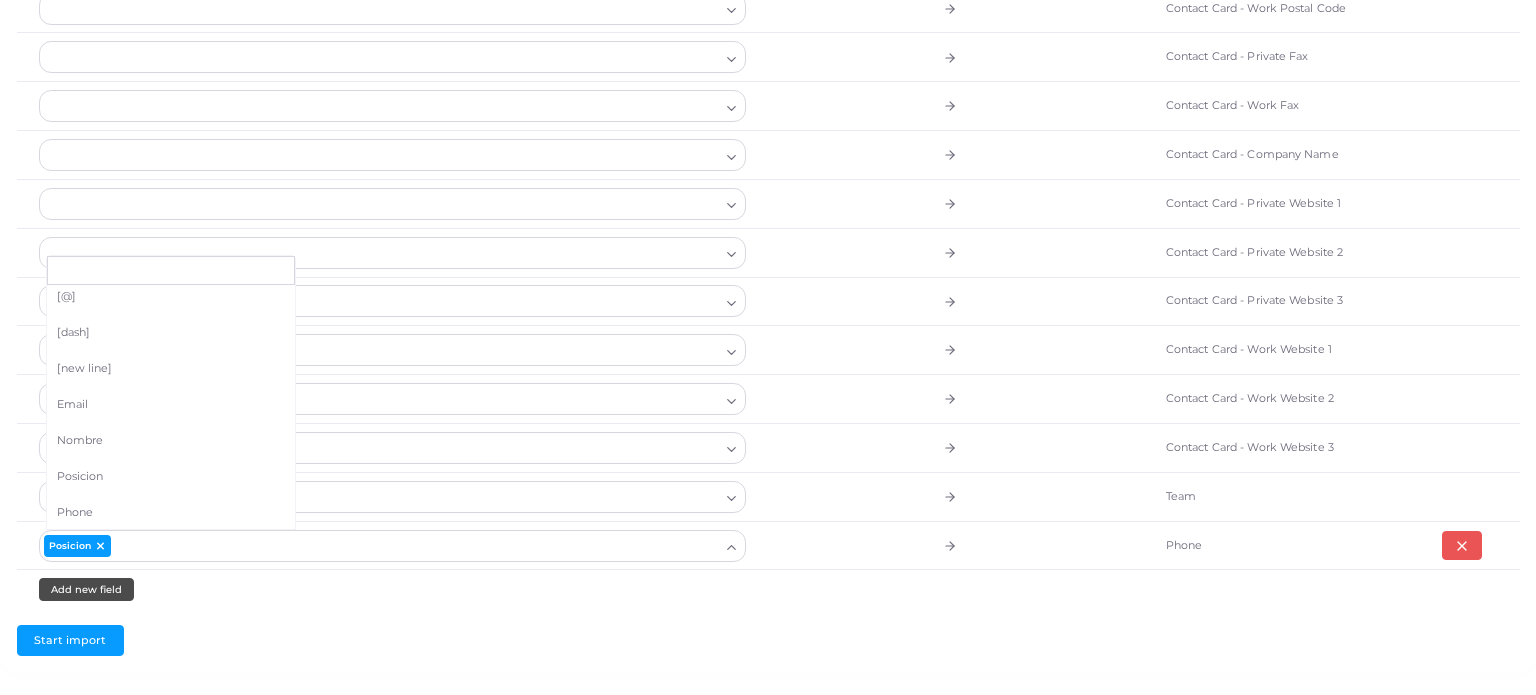 click on "Add new field" at bounding box center [768, 589] 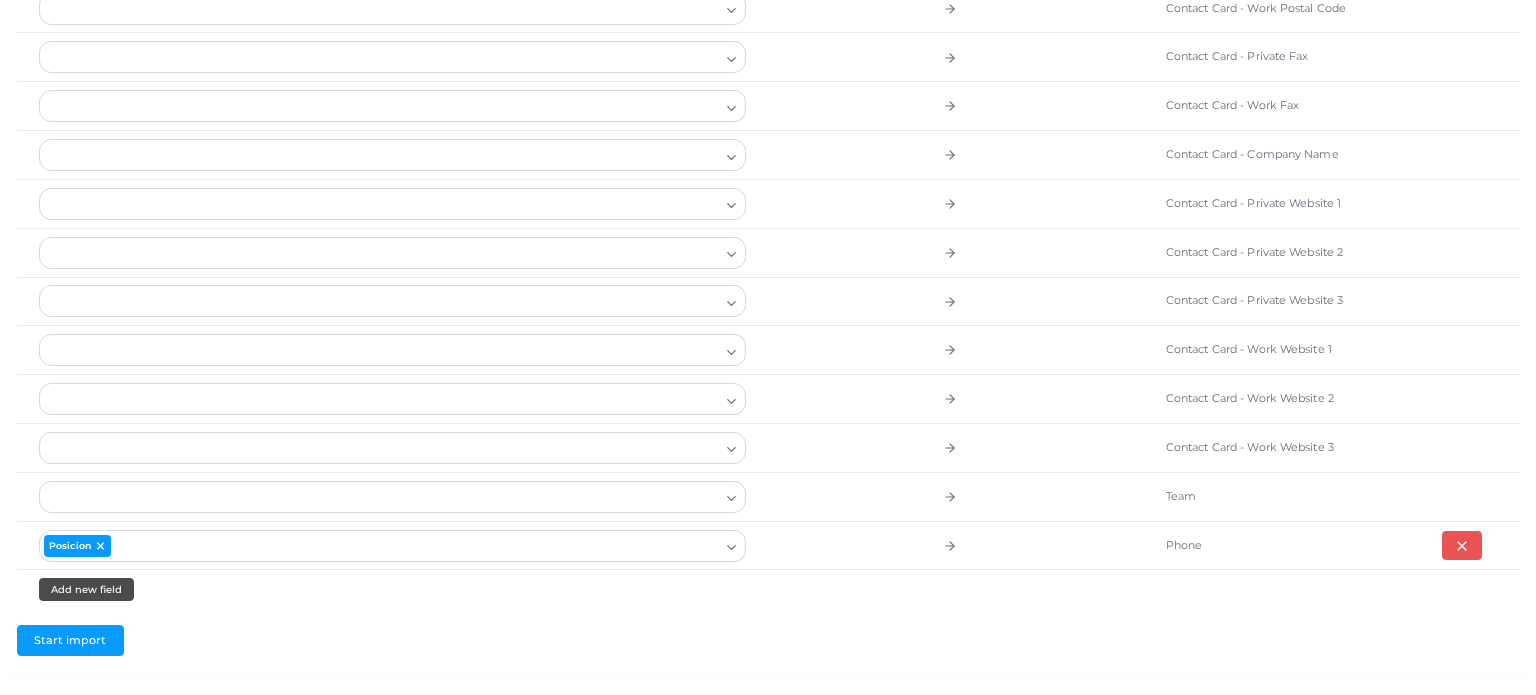 click on "Posicion" at bounding box center (381, 546) 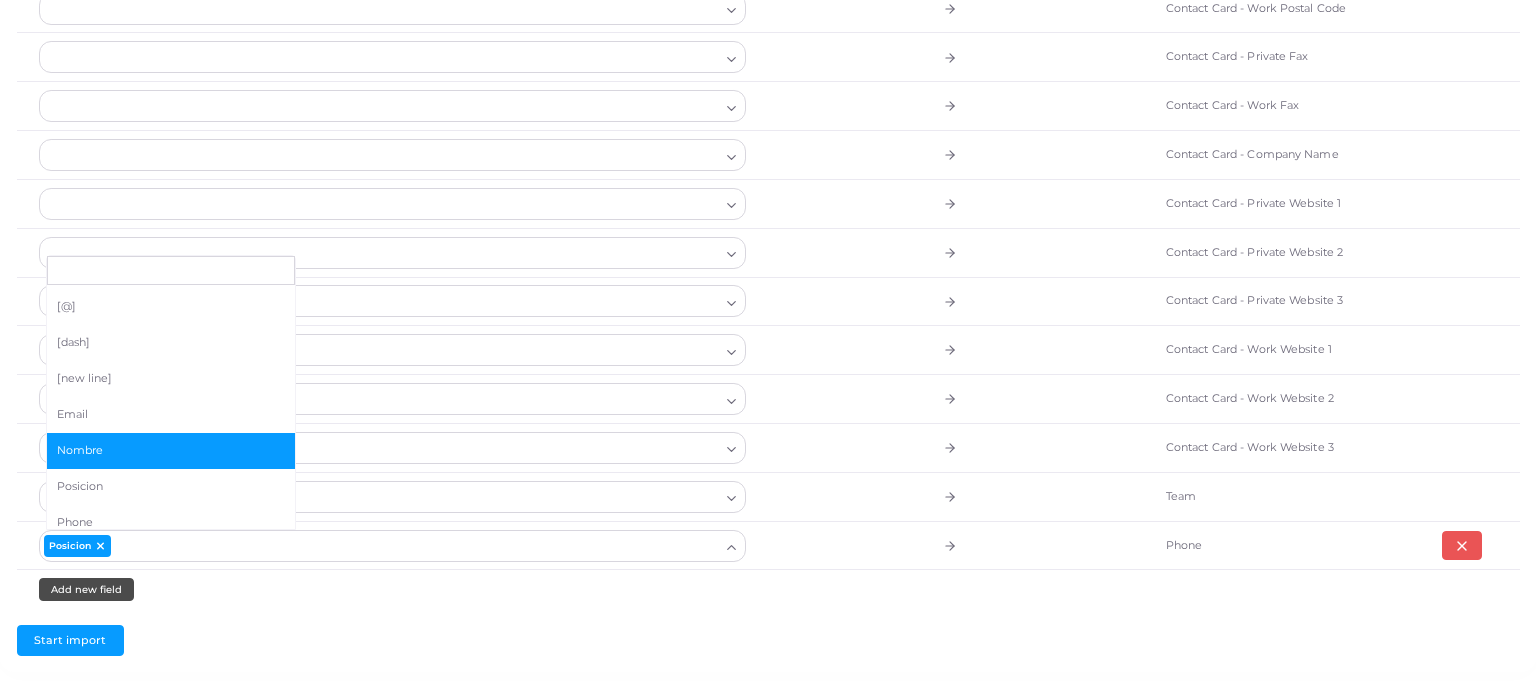 scroll, scrollTop: 78, scrollLeft: 0, axis: vertical 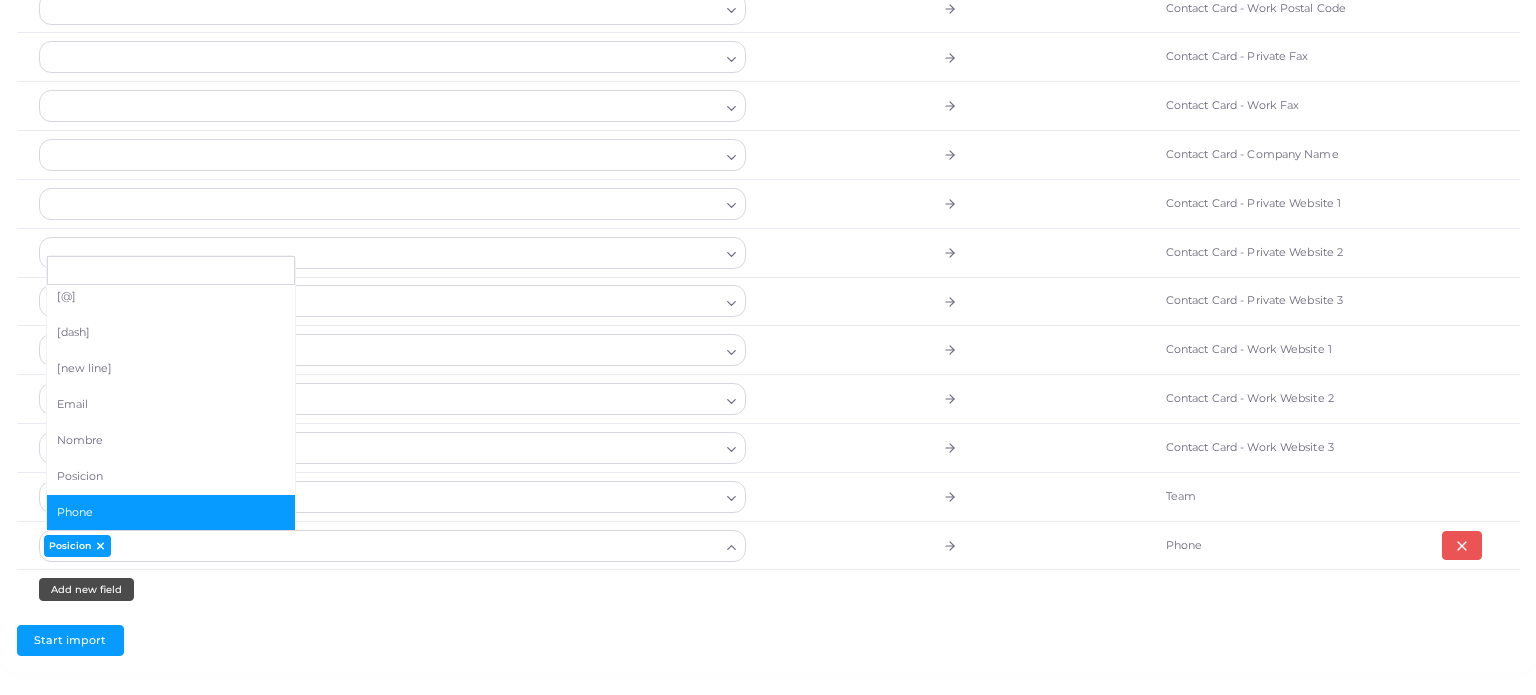click on "Phone" at bounding box center [171, 513] 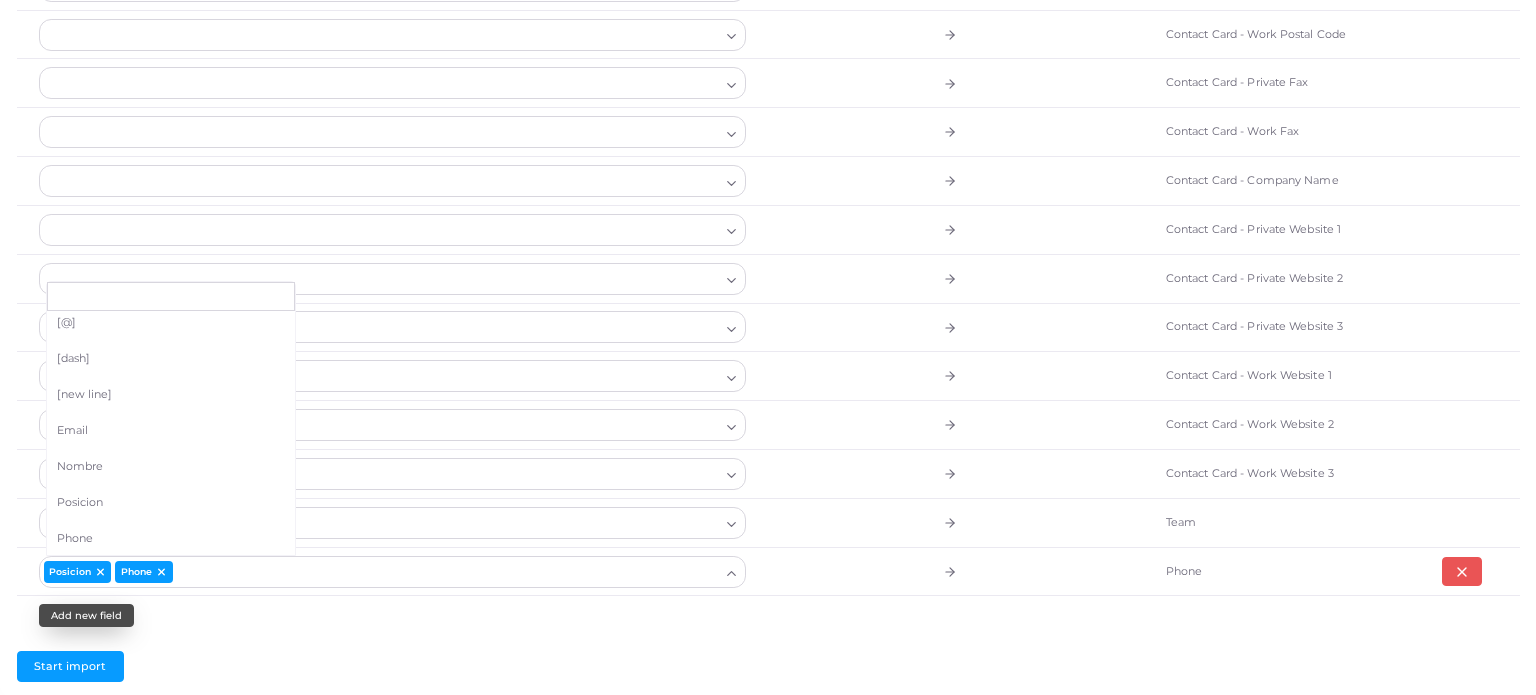 scroll, scrollTop: 1642, scrollLeft: 0, axis: vertical 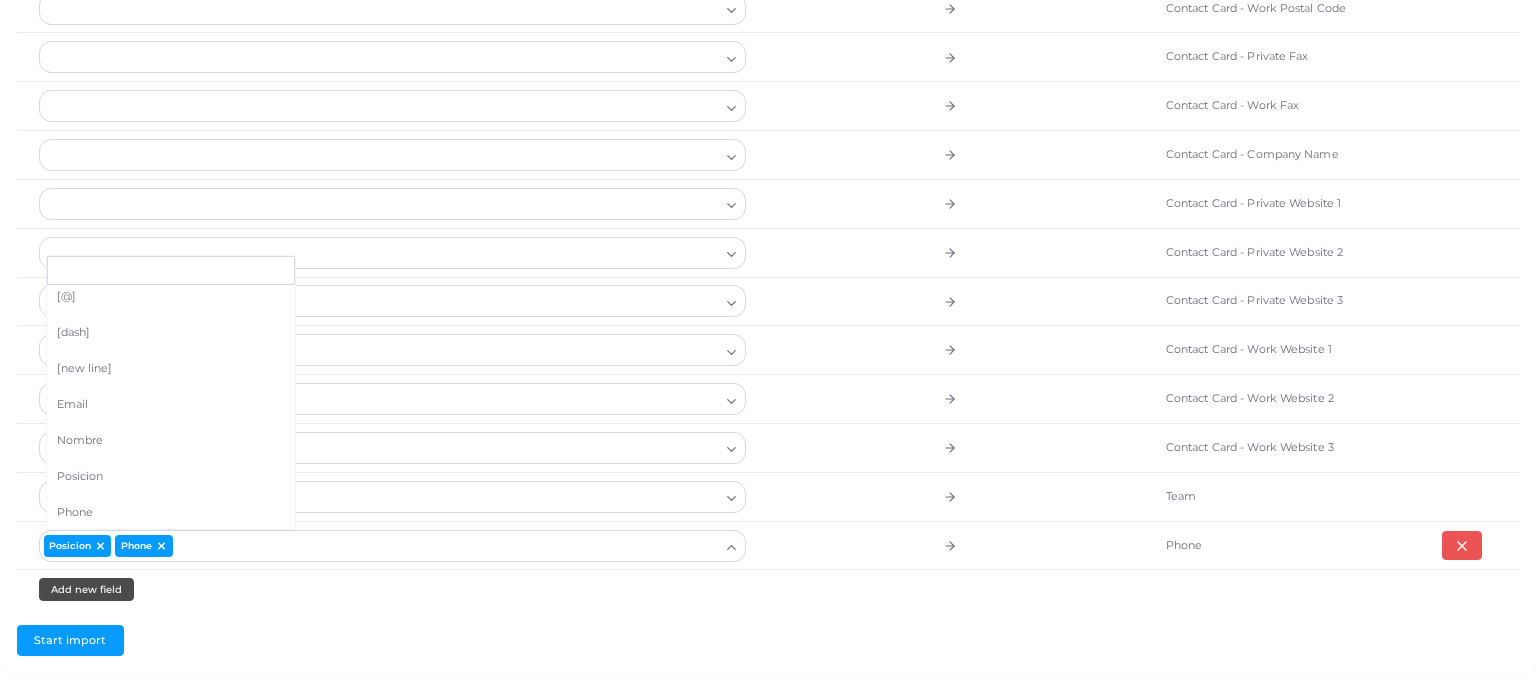 click 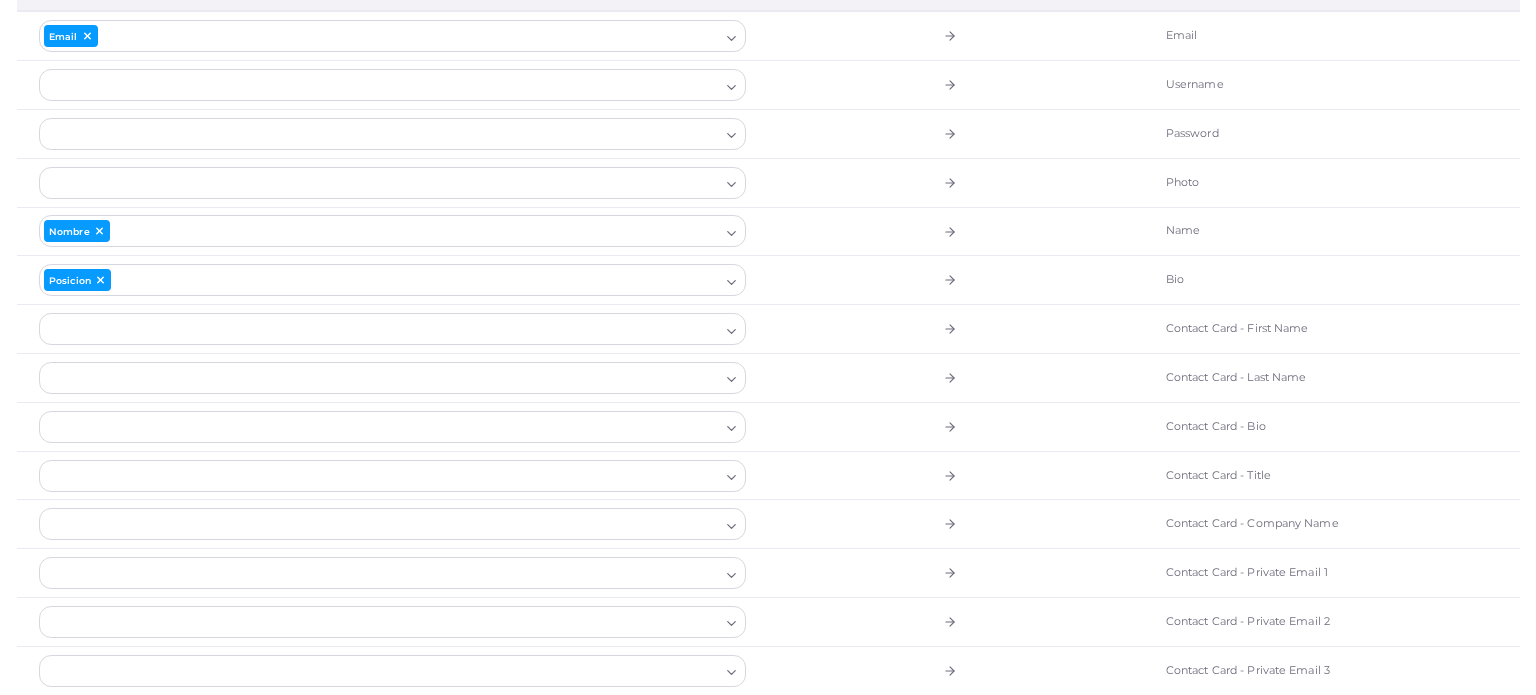 scroll, scrollTop: 0, scrollLeft: 0, axis: both 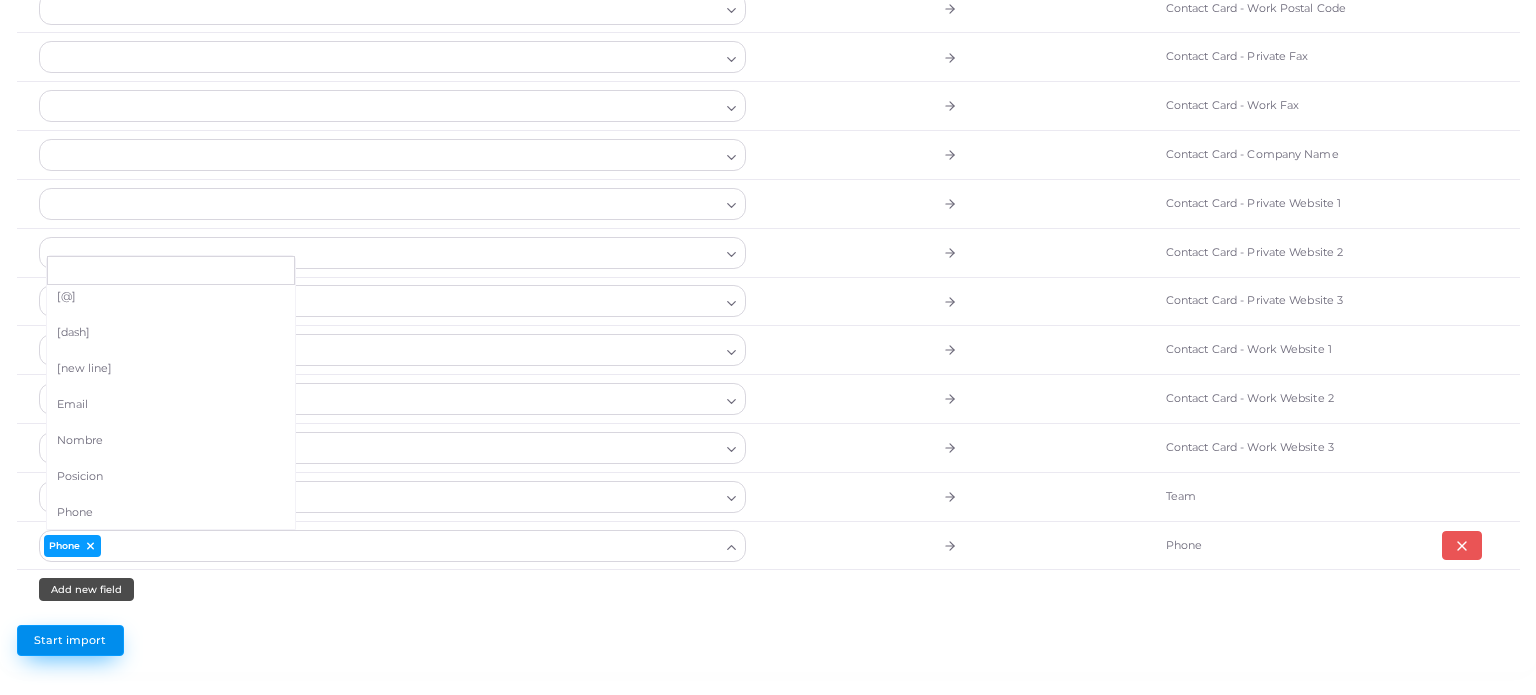 click on "Start import" at bounding box center (70, 640) 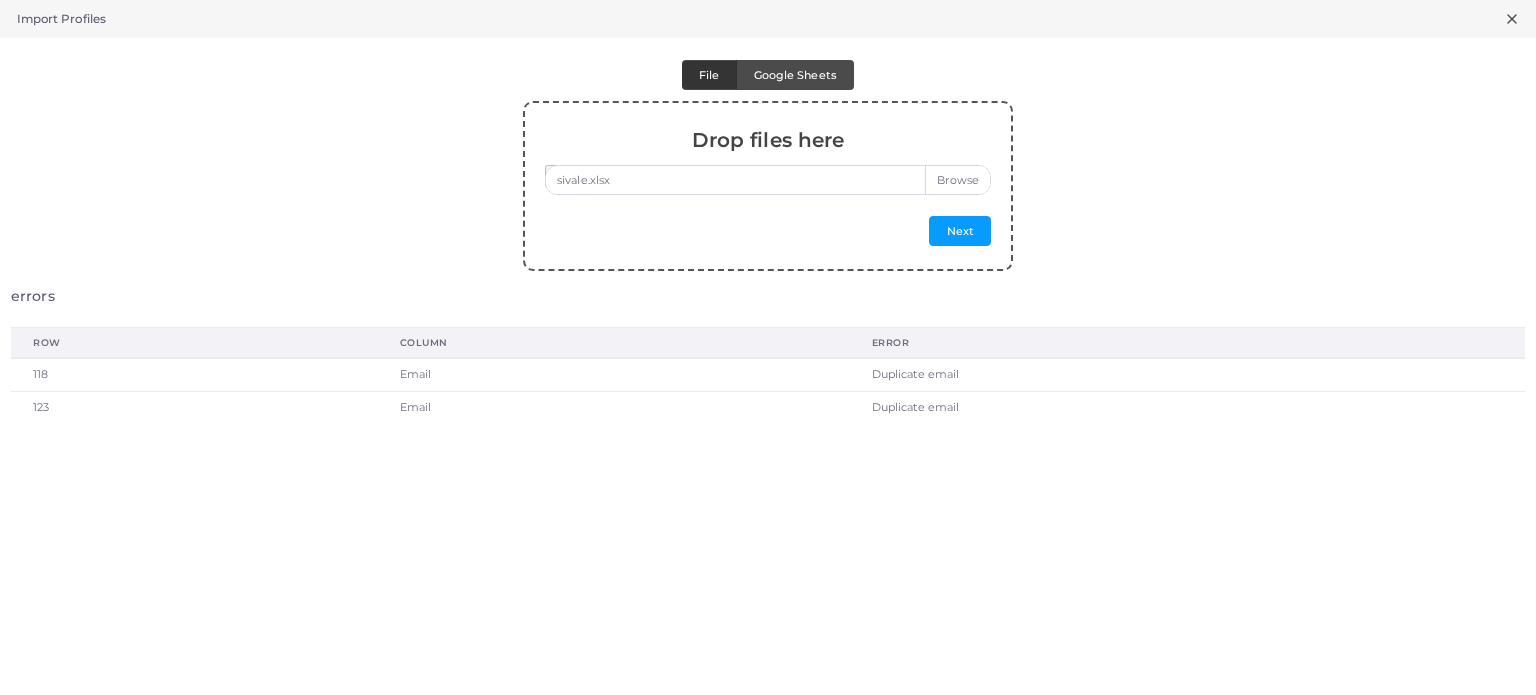 click 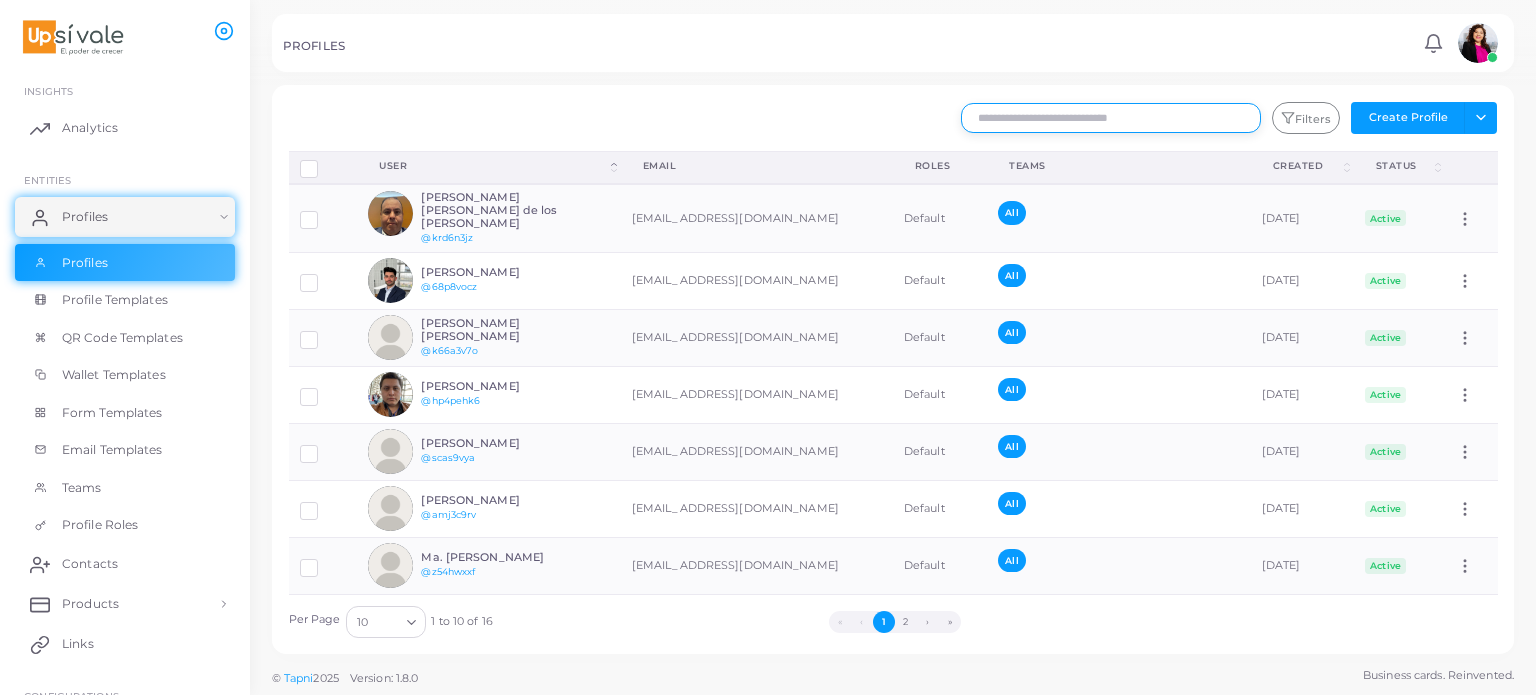 click at bounding box center [1111, 118] 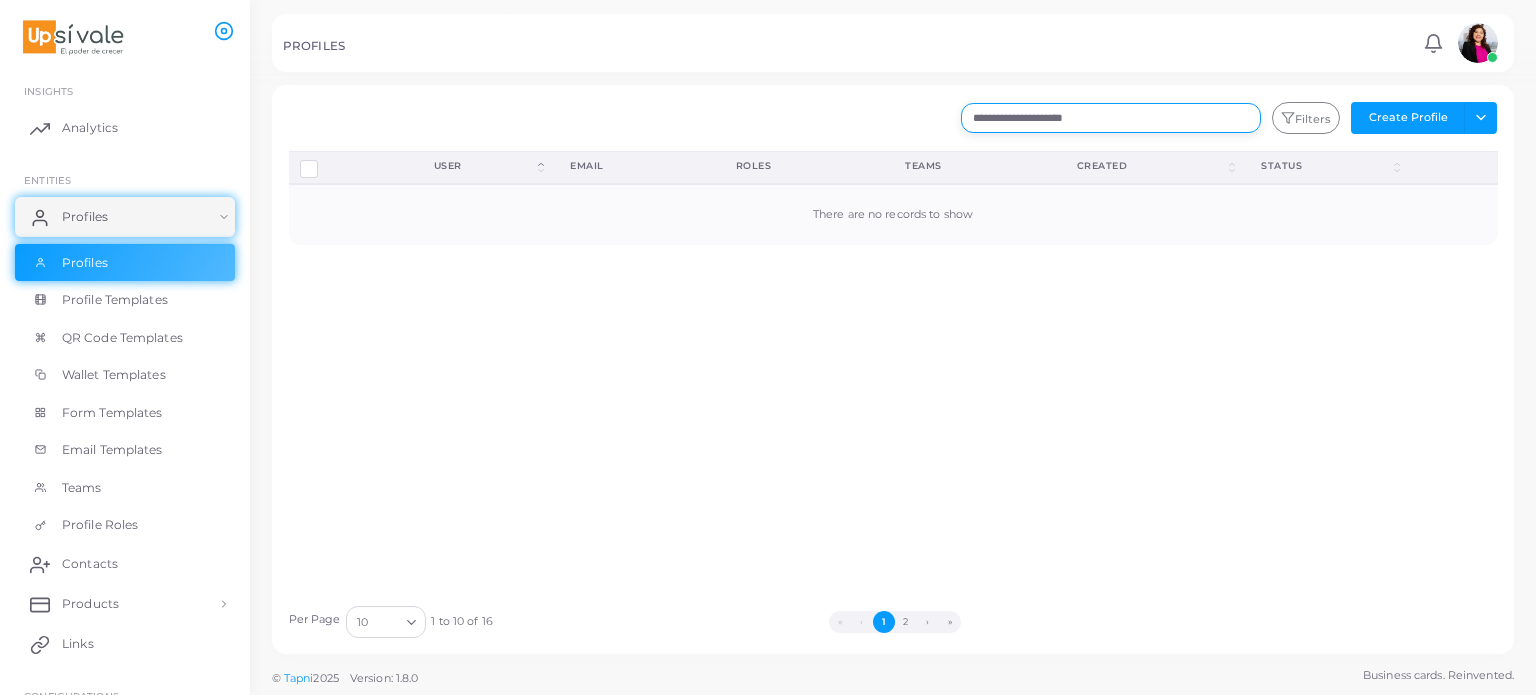 drag, startPoint x: 1156, startPoint y: 121, endPoint x: 1018, endPoint y: 112, distance: 138.29317 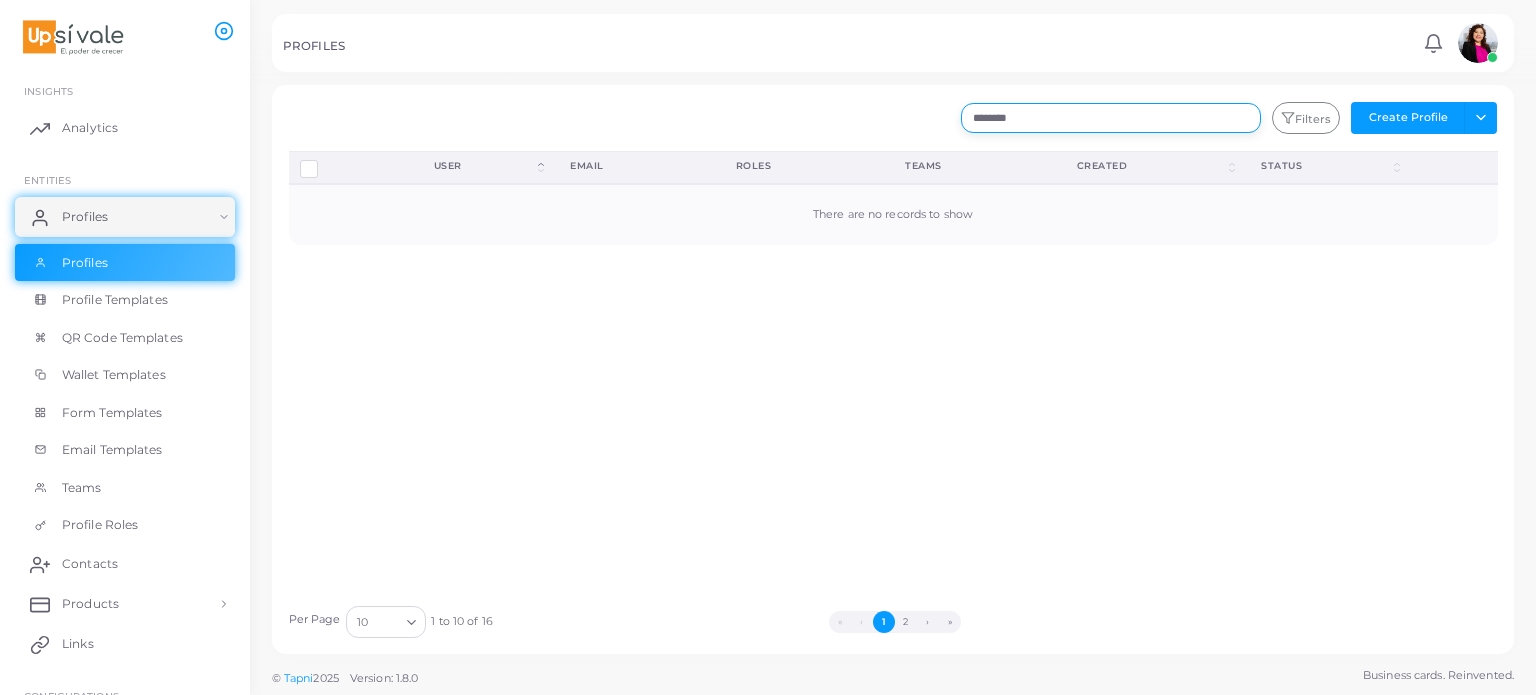 drag, startPoint x: 1045, startPoint y: 115, endPoint x: 784, endPoint y: 100, distance: 261.43066 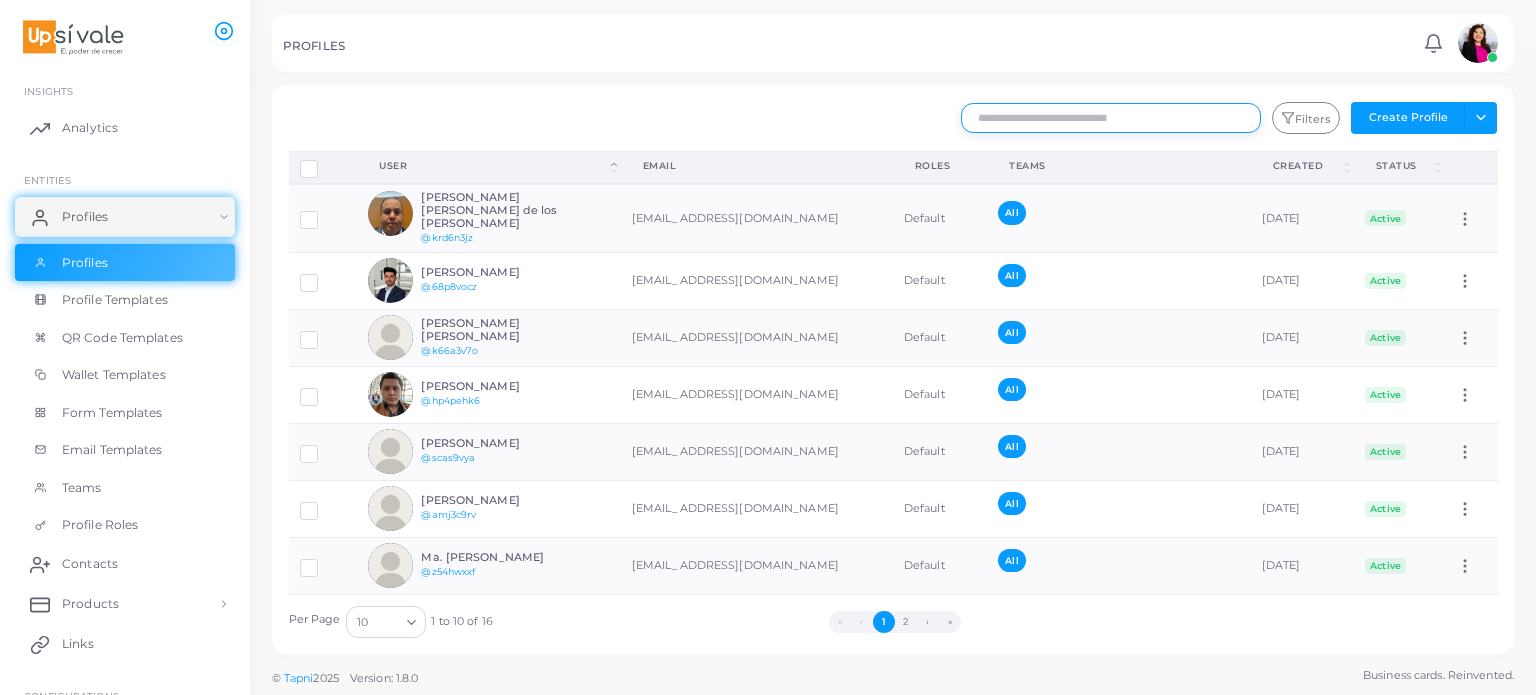 click at bounding box center (1111, 118) 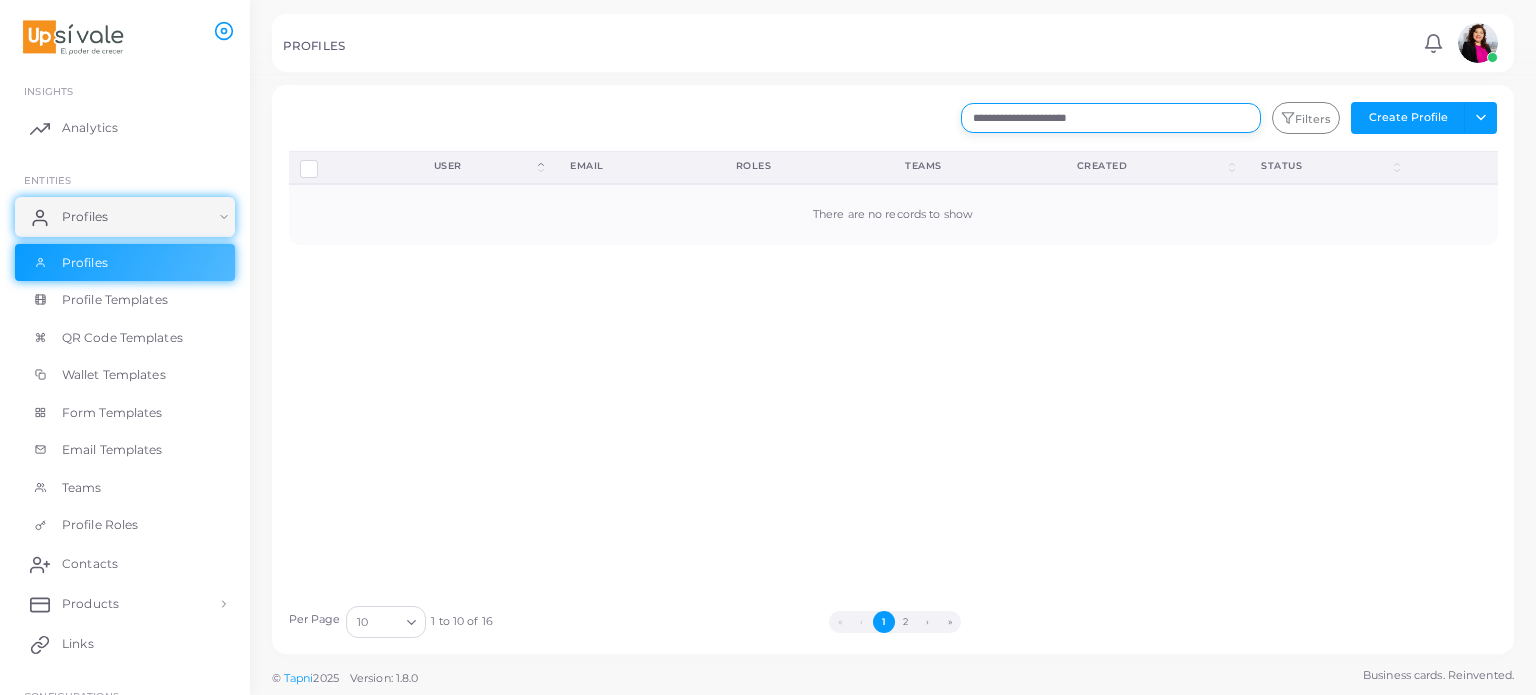drag, startPoint x: 1148, startPoint y: 107, endPoint x: 754, endPoint y: 96, distance: 394.15353 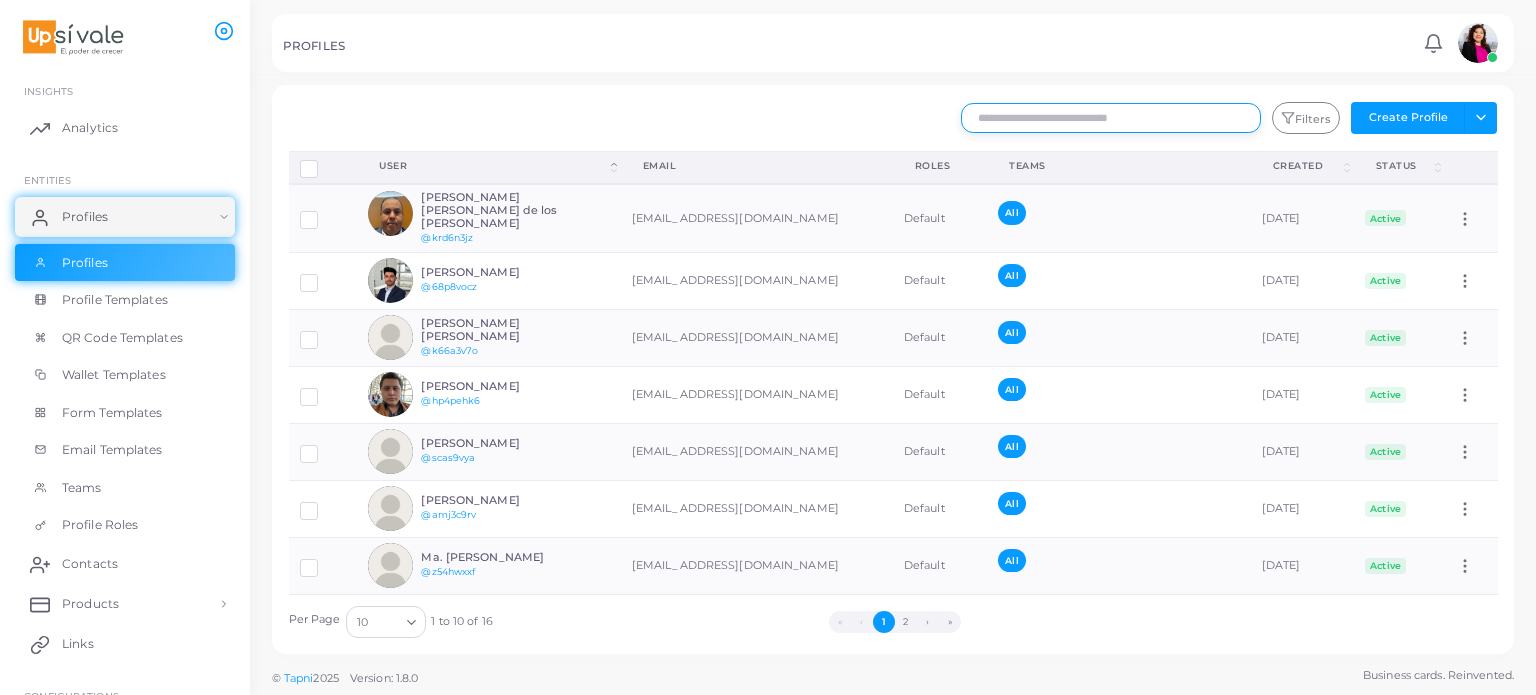 drag, startPoint x: 1109, startPoint y: 131, endPoint x: 1102, endPoint y: 120, distance: 13.038404 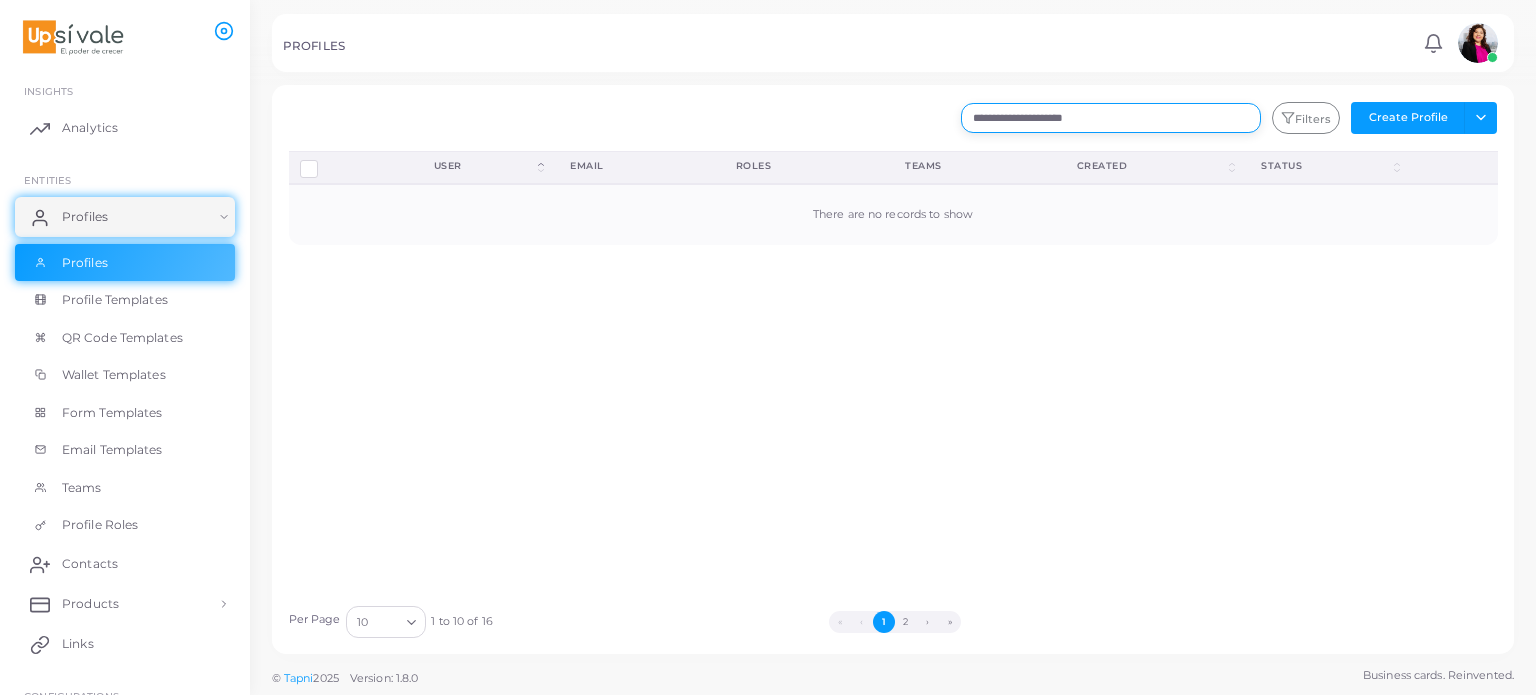 drag, startPoint x: 1126, startPoint y: 118, endPoint x: 716, endPoint y: 115, distance: 410.011 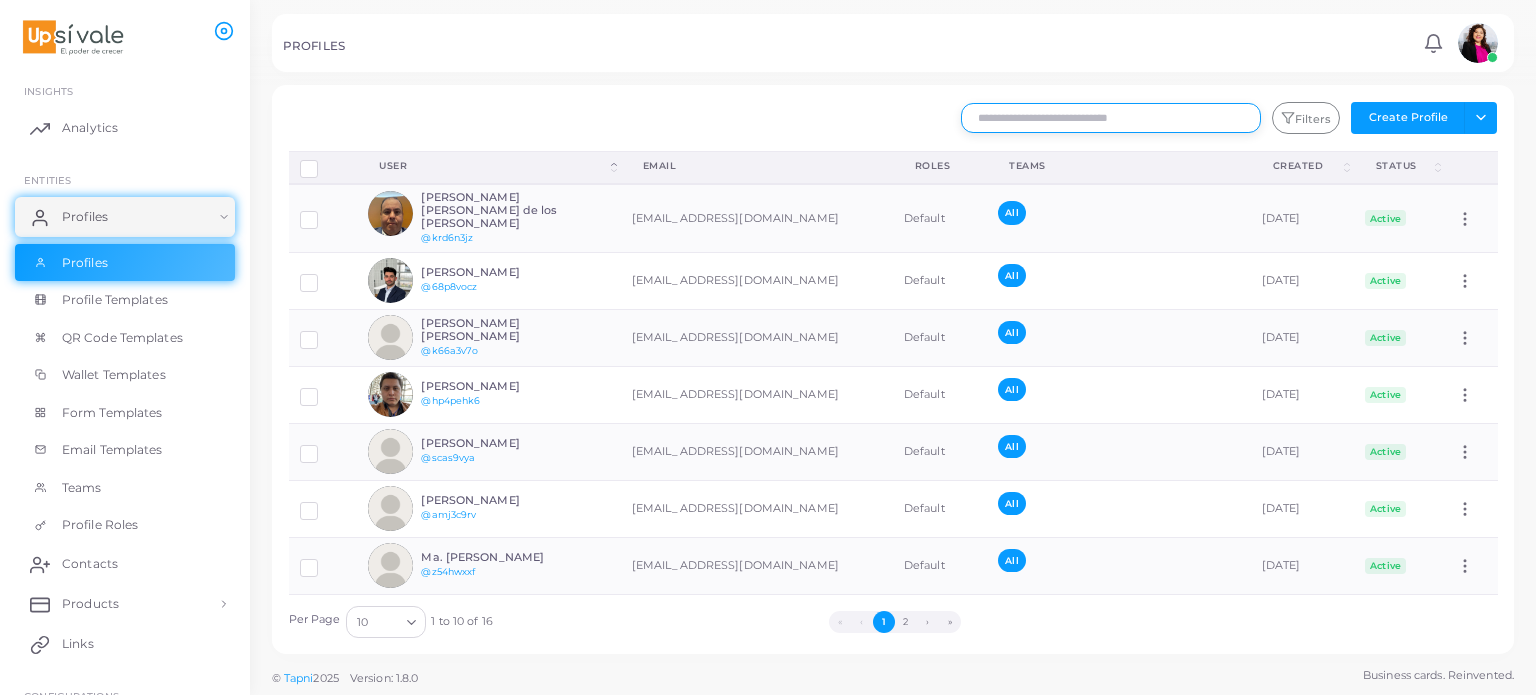 click at bounding box center [1111, 118] 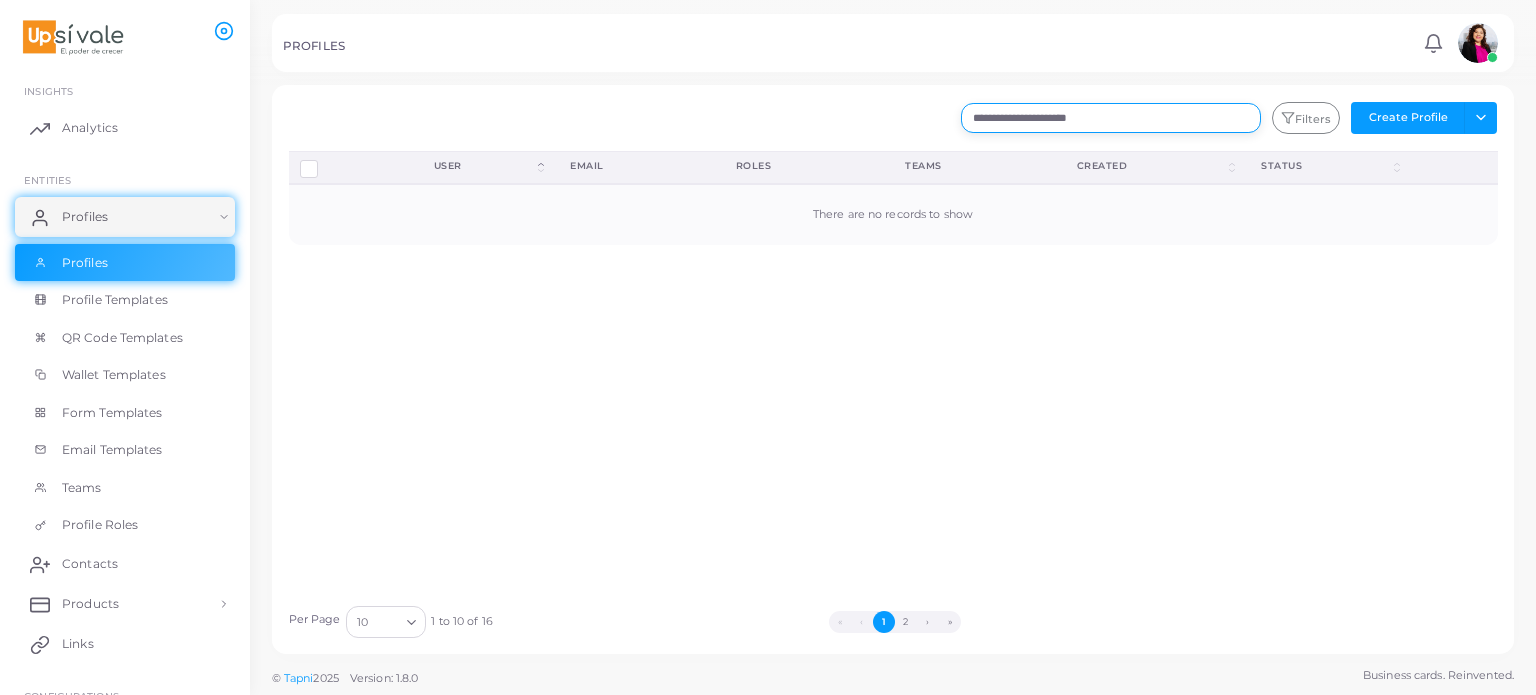 drag, startPoint x: 1173, startPoint y: 123, endPoint x: 745, endPoint y: 119, distance: 428.01868 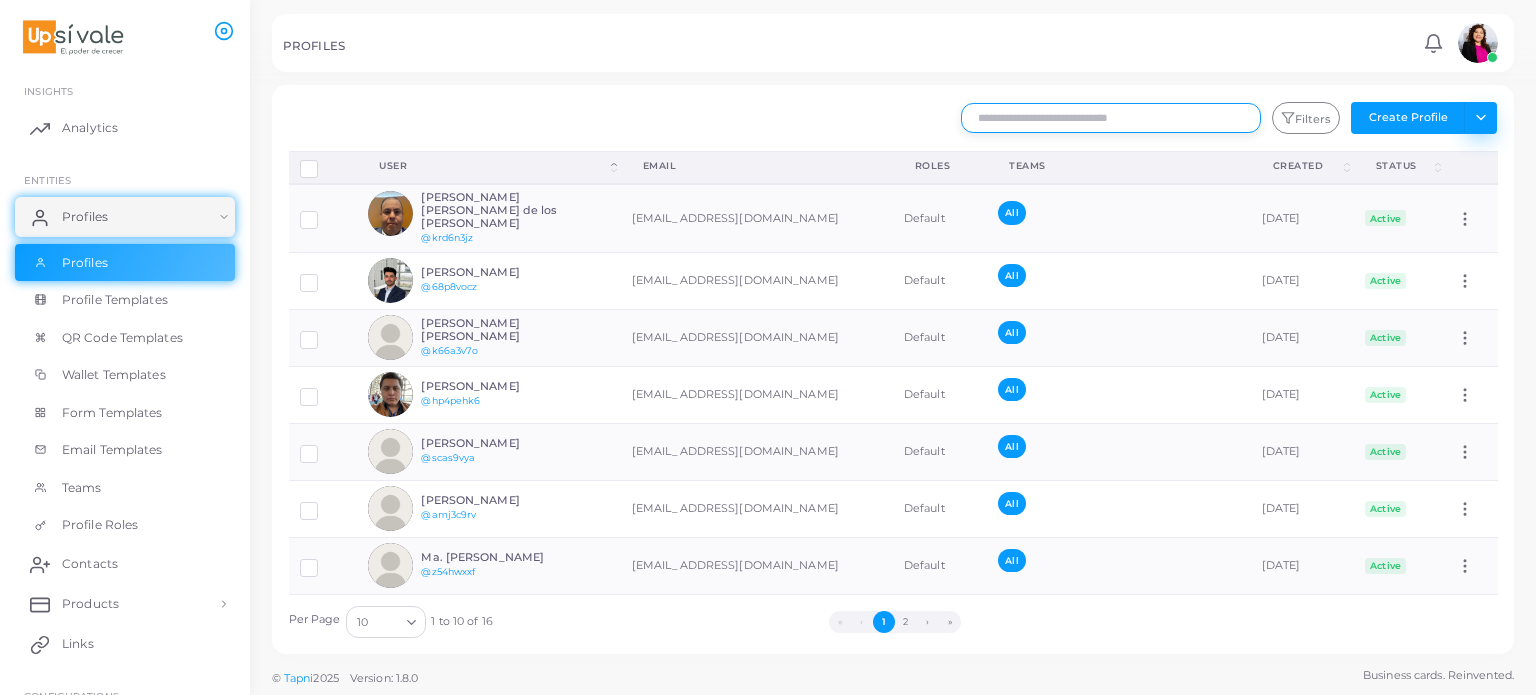 click on "Toggle dropdown" at bounding box center (1480, 118) 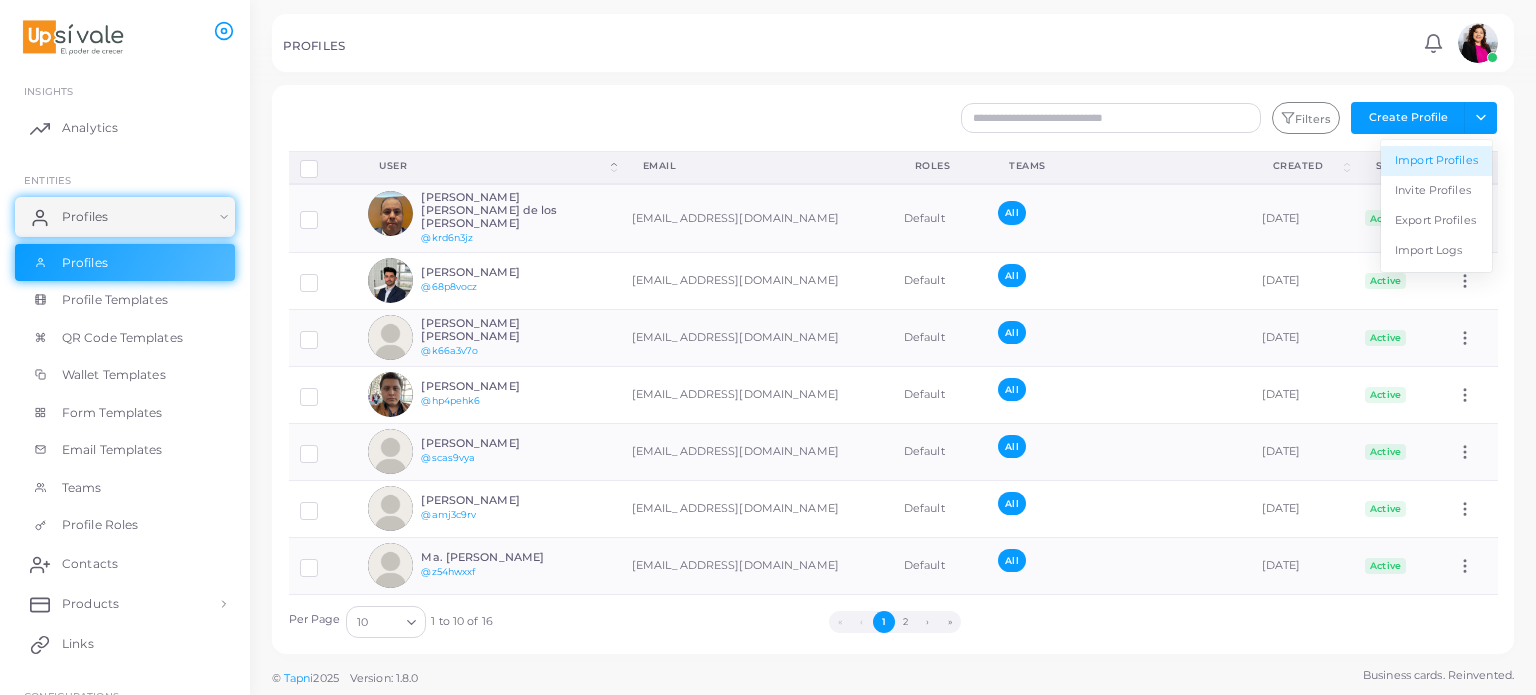 click on "Import Profiles" at bounding box center [1436, 161] 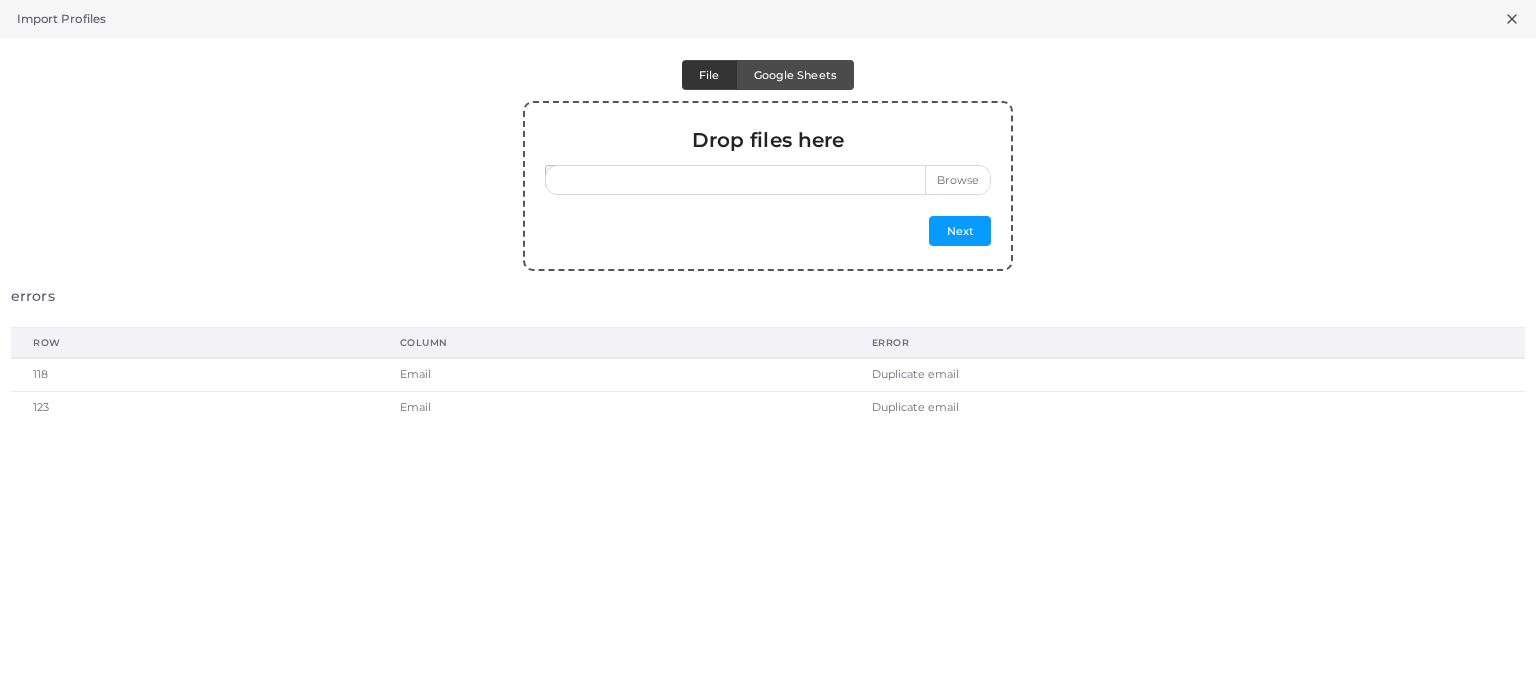 click at bounding box center [768, 180] 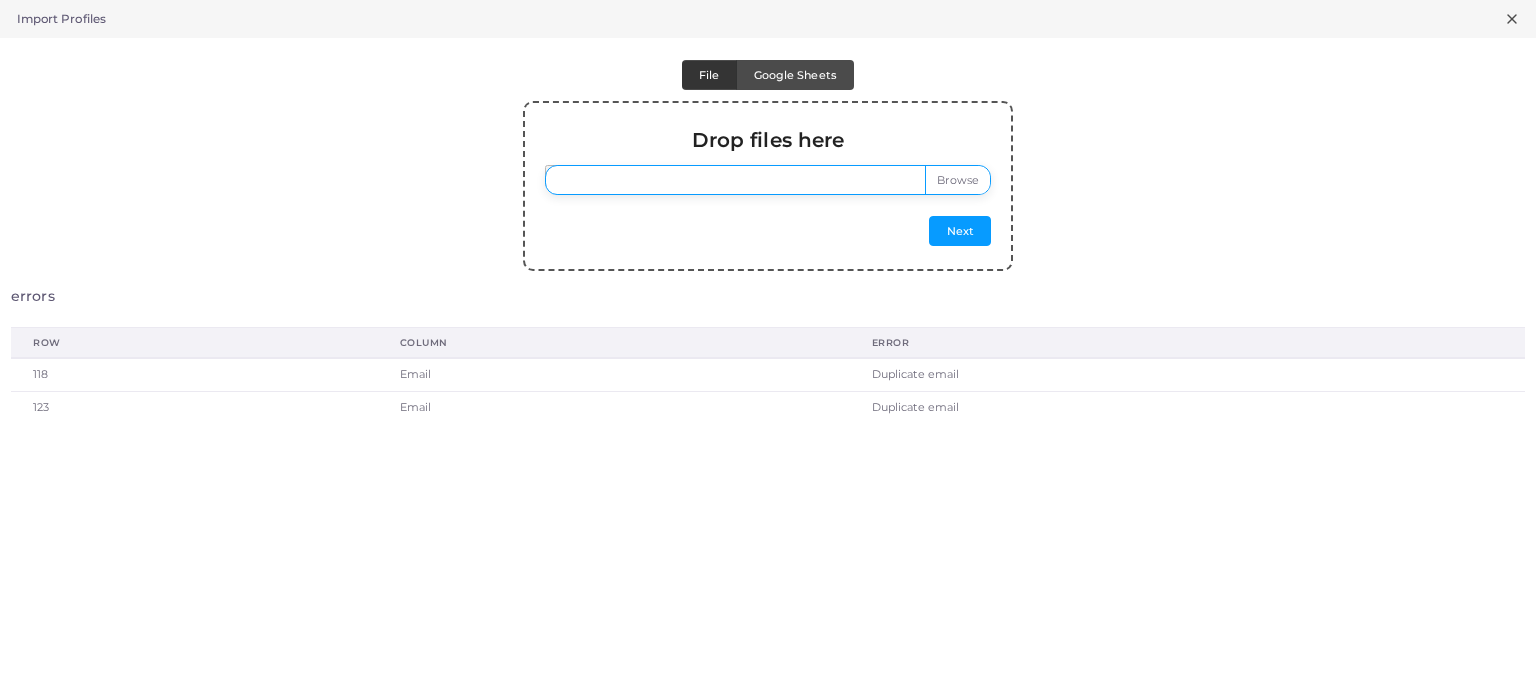 type on "**********" 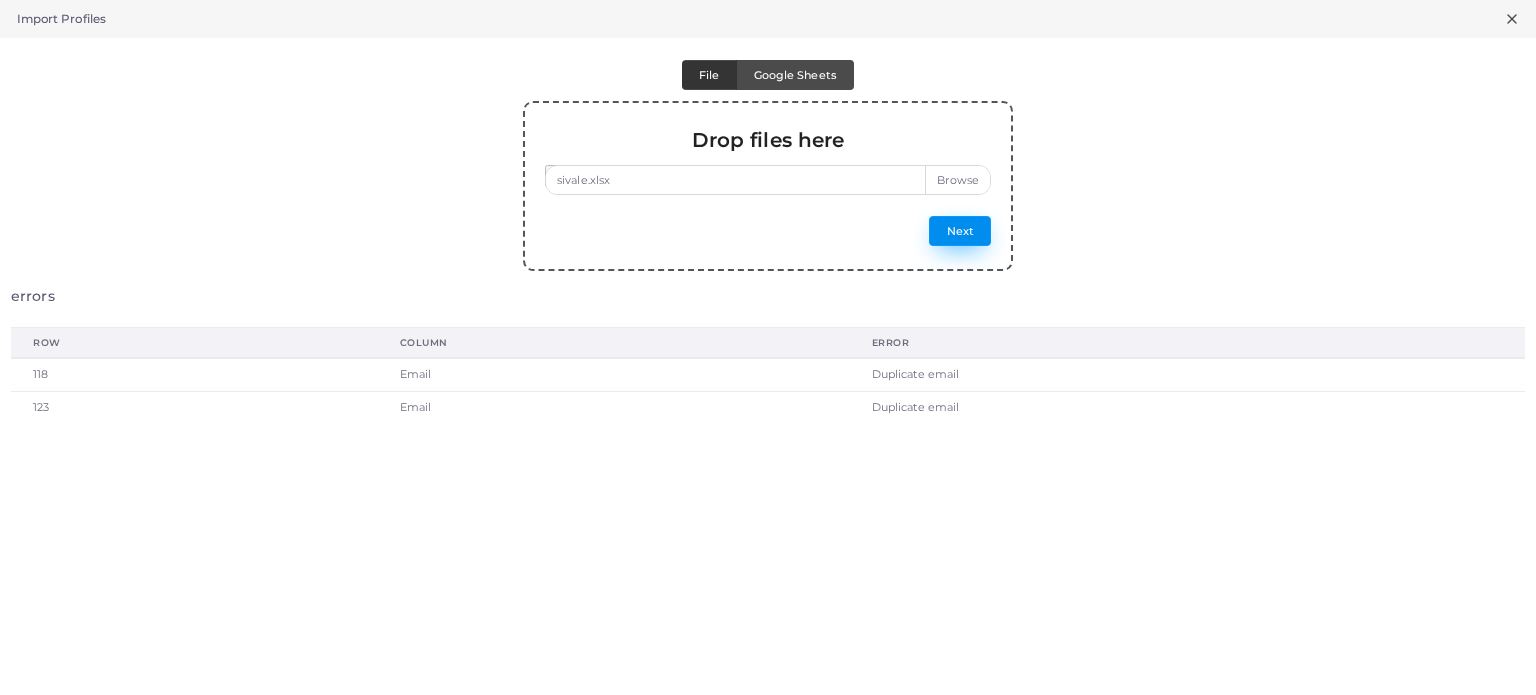 click on "Next" at bounding box center (960, 231) 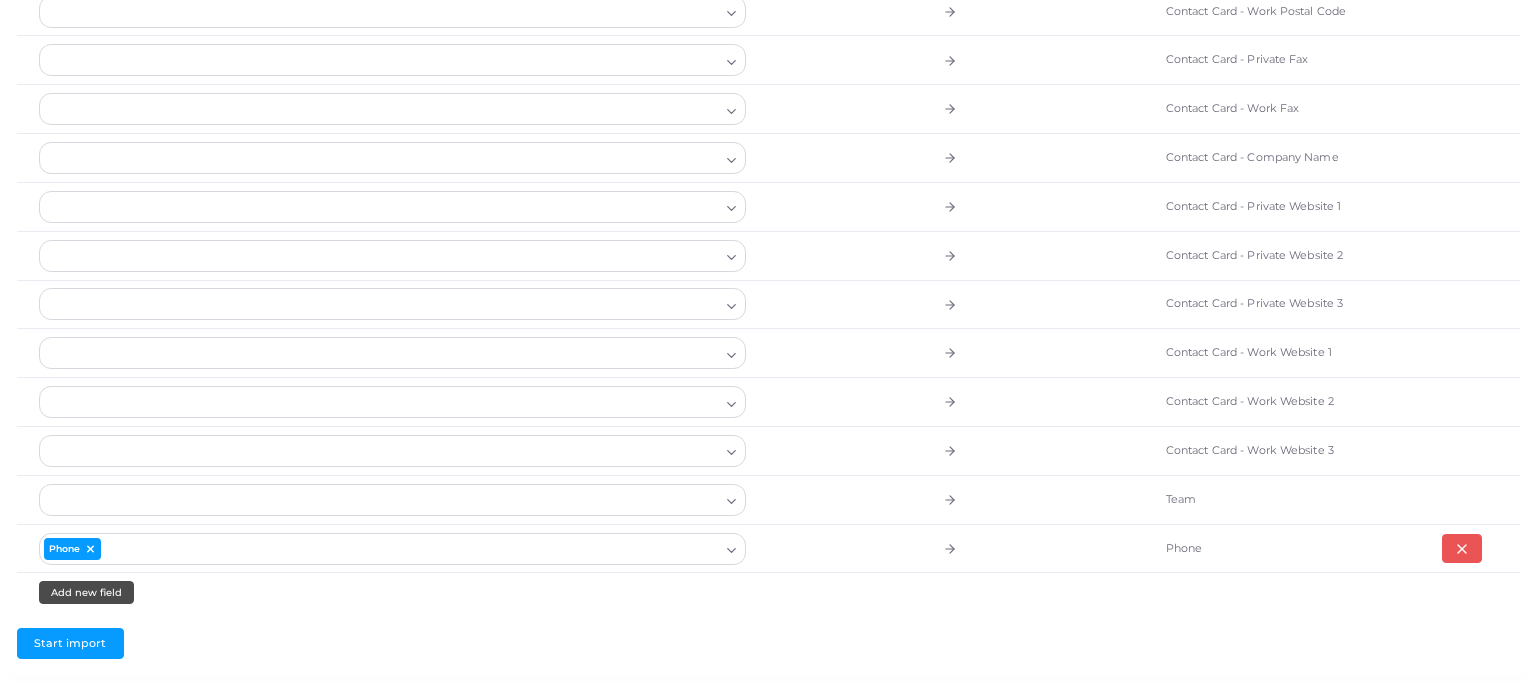 scroll, scrollTop: 1642, scrollLeft: 0, axis: vertical 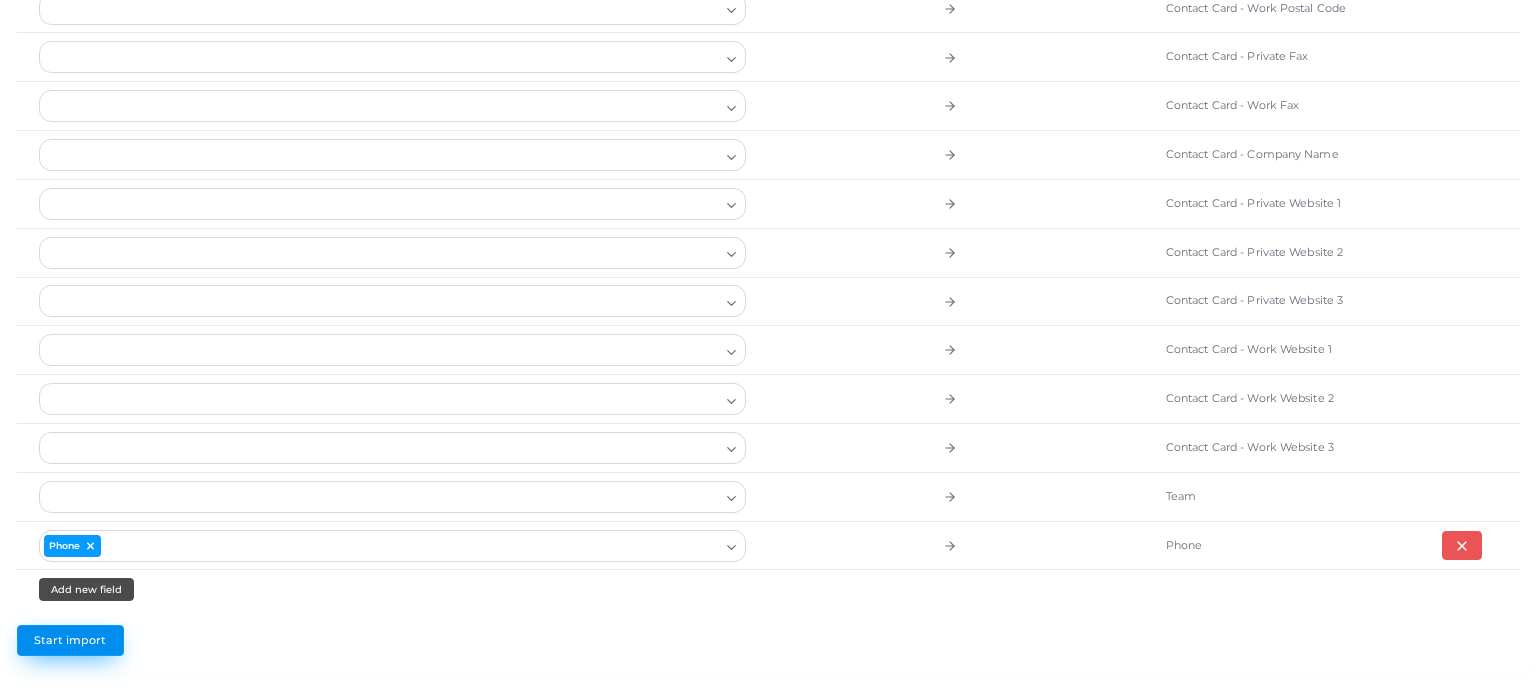 click on "Start import" at bounding box center (70, 640) 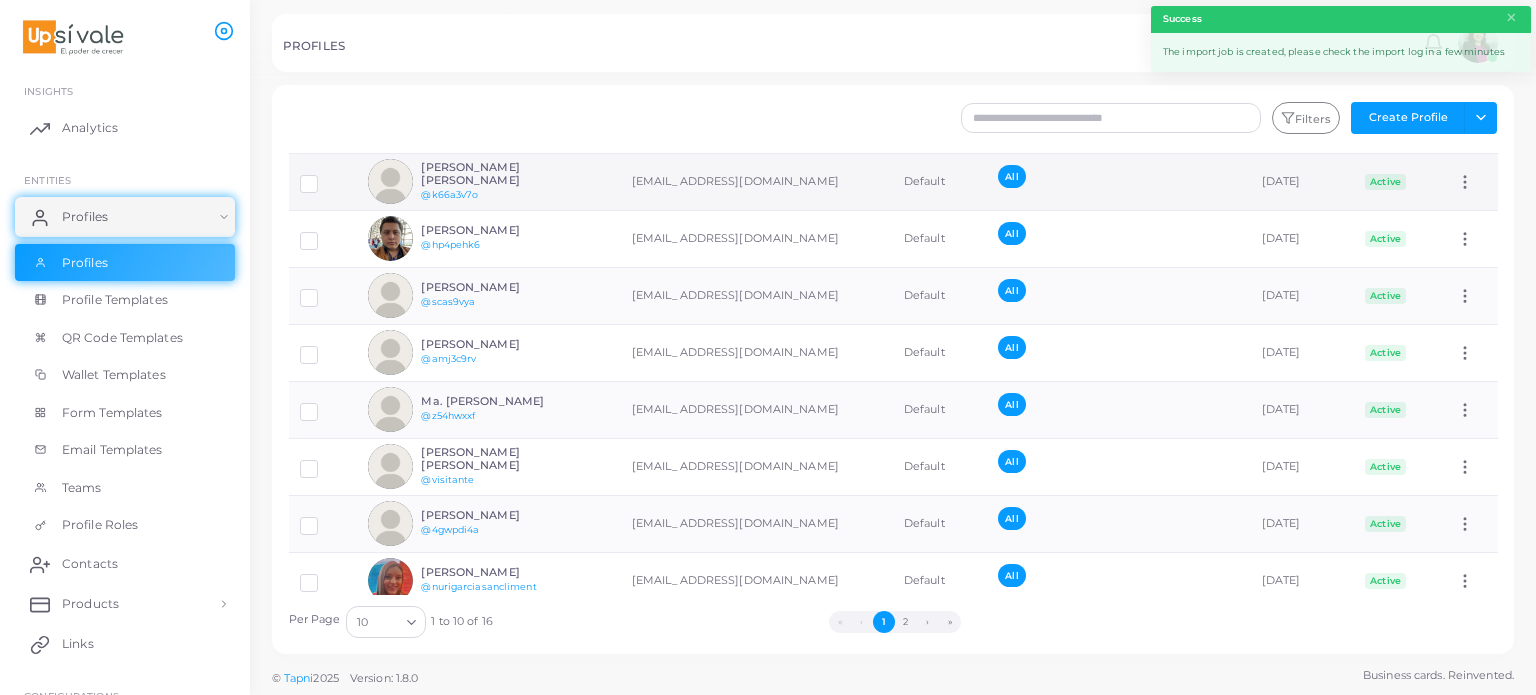 scroll, scrollTop: 168, scrollLeft: 0, axis: vertical 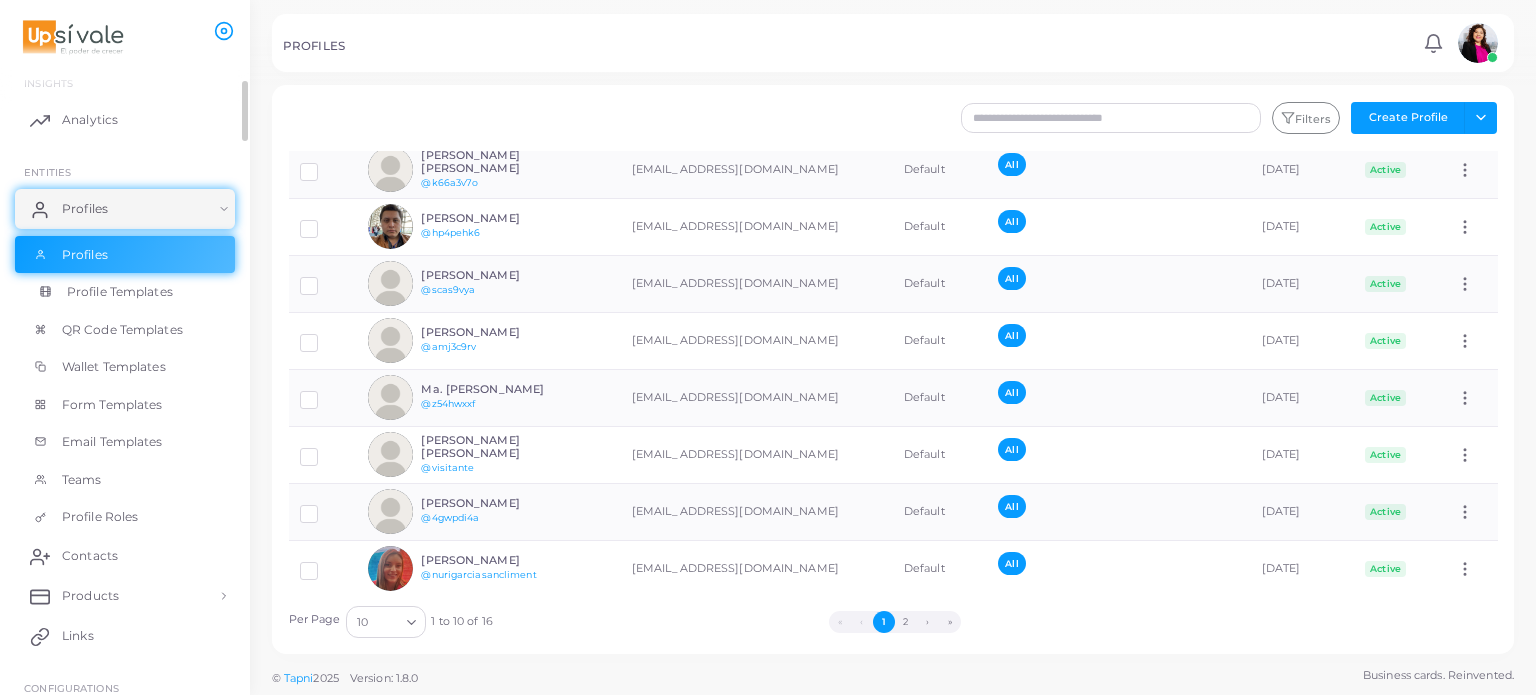click on "Profile Templates" at bounding box center [125, 292] 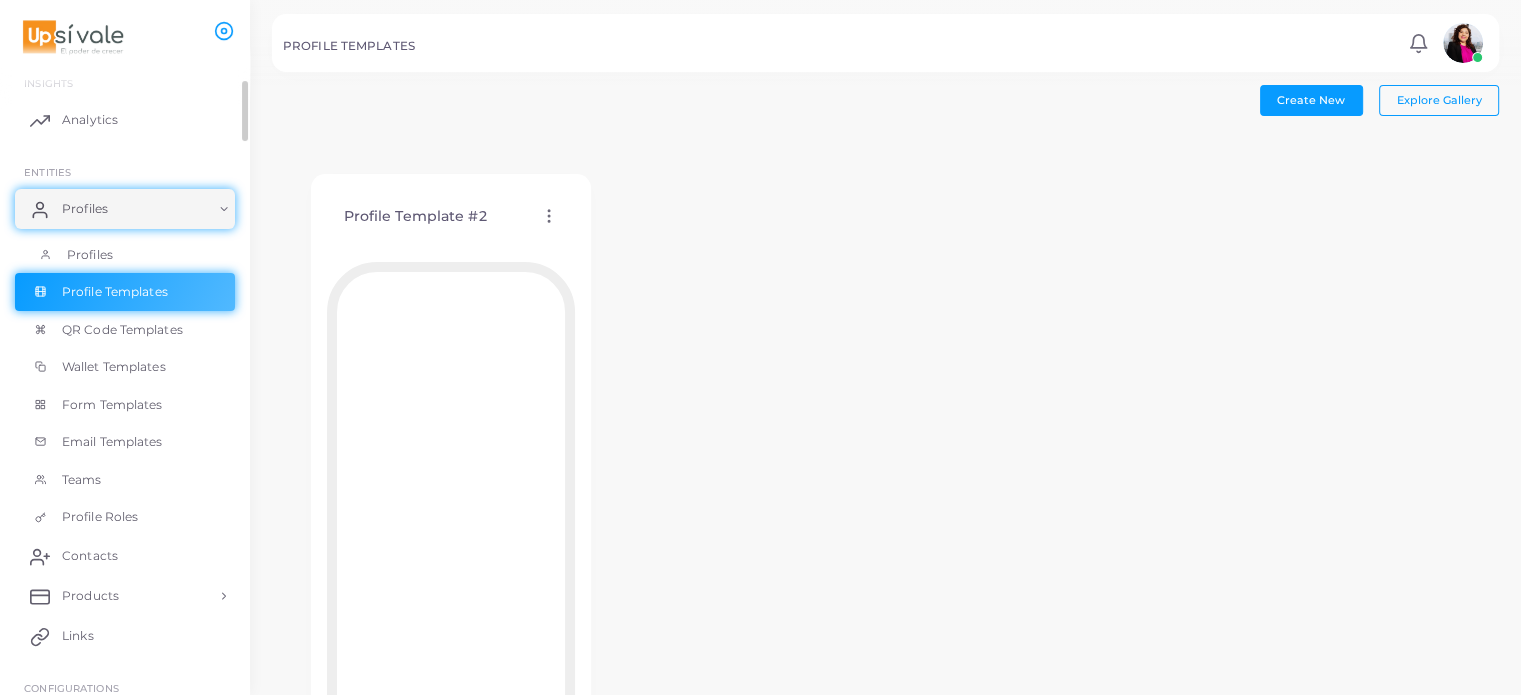 click on "Profiles" at bounding box center (125, 255) 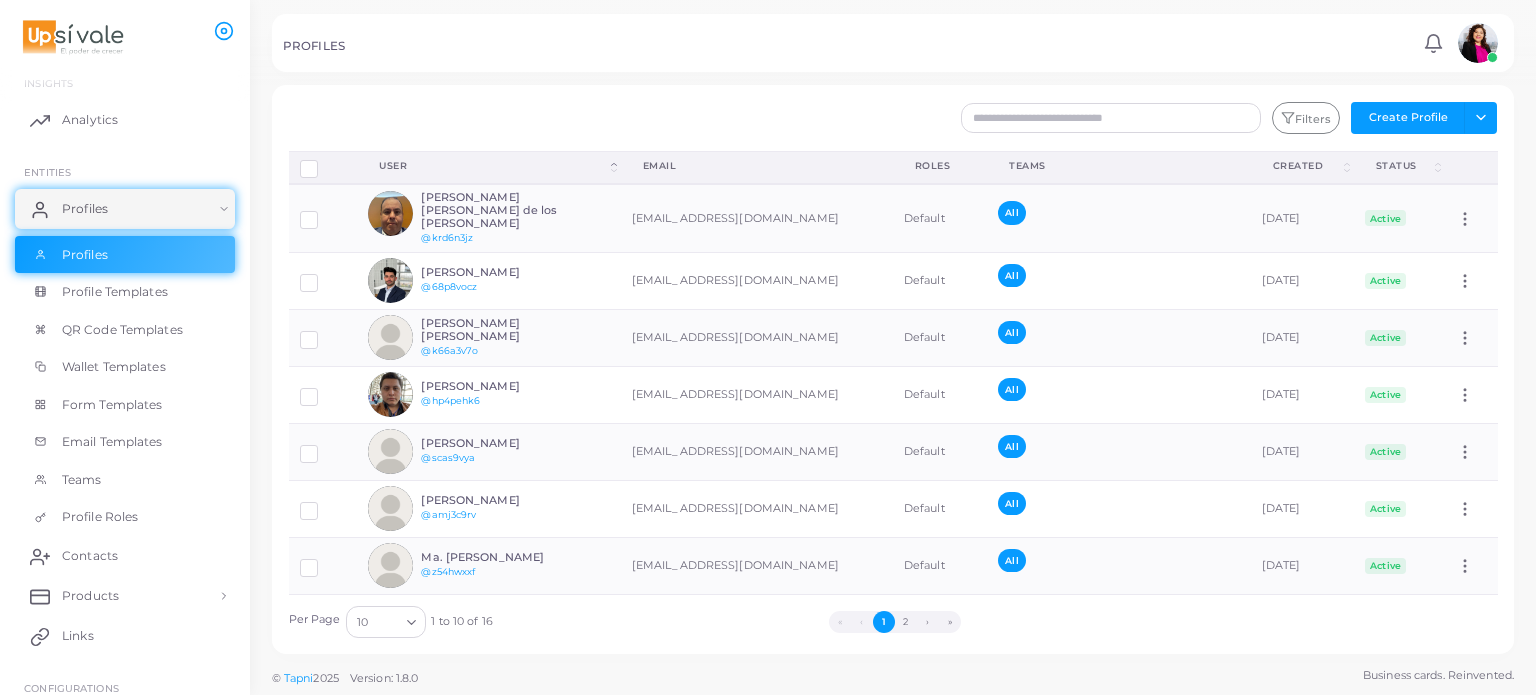 click at bounding box center [1478, 43] 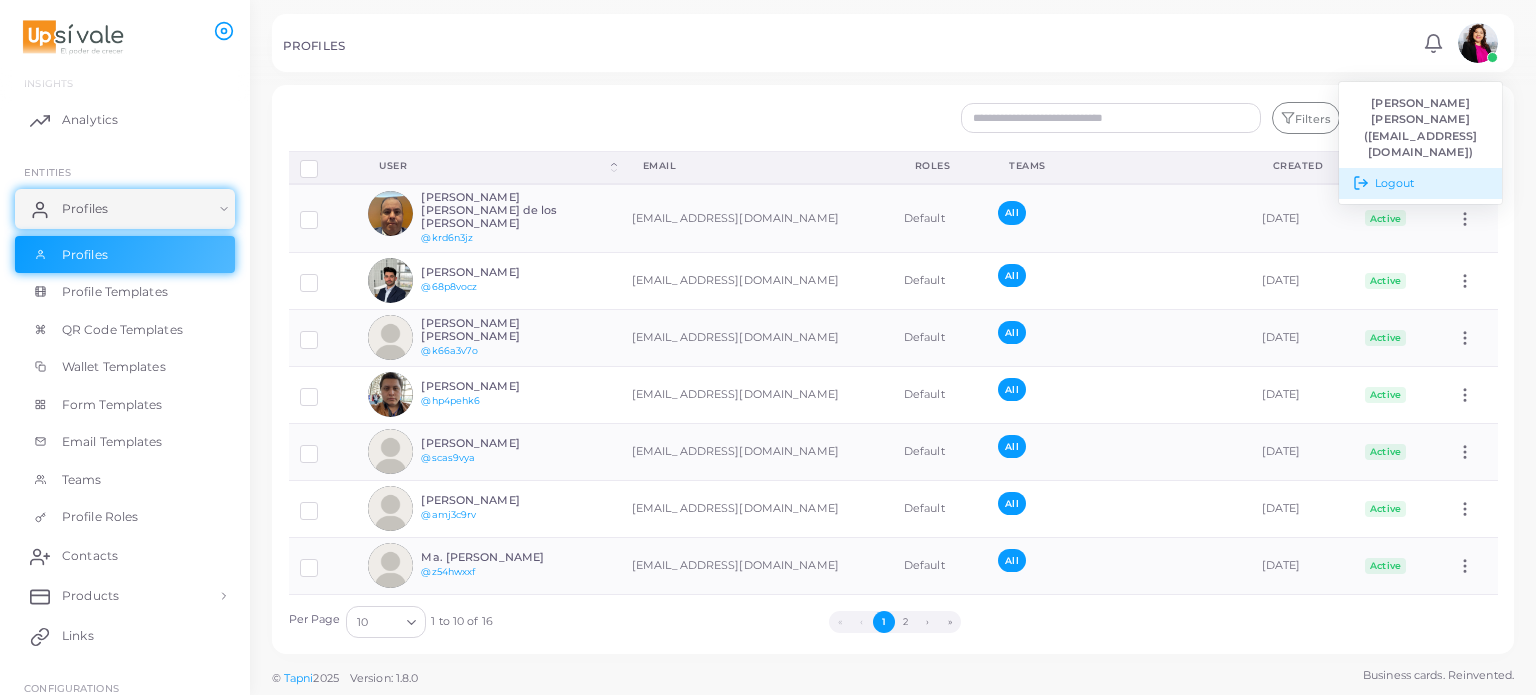 click on "Logout" at bounding box center (1420, 183) 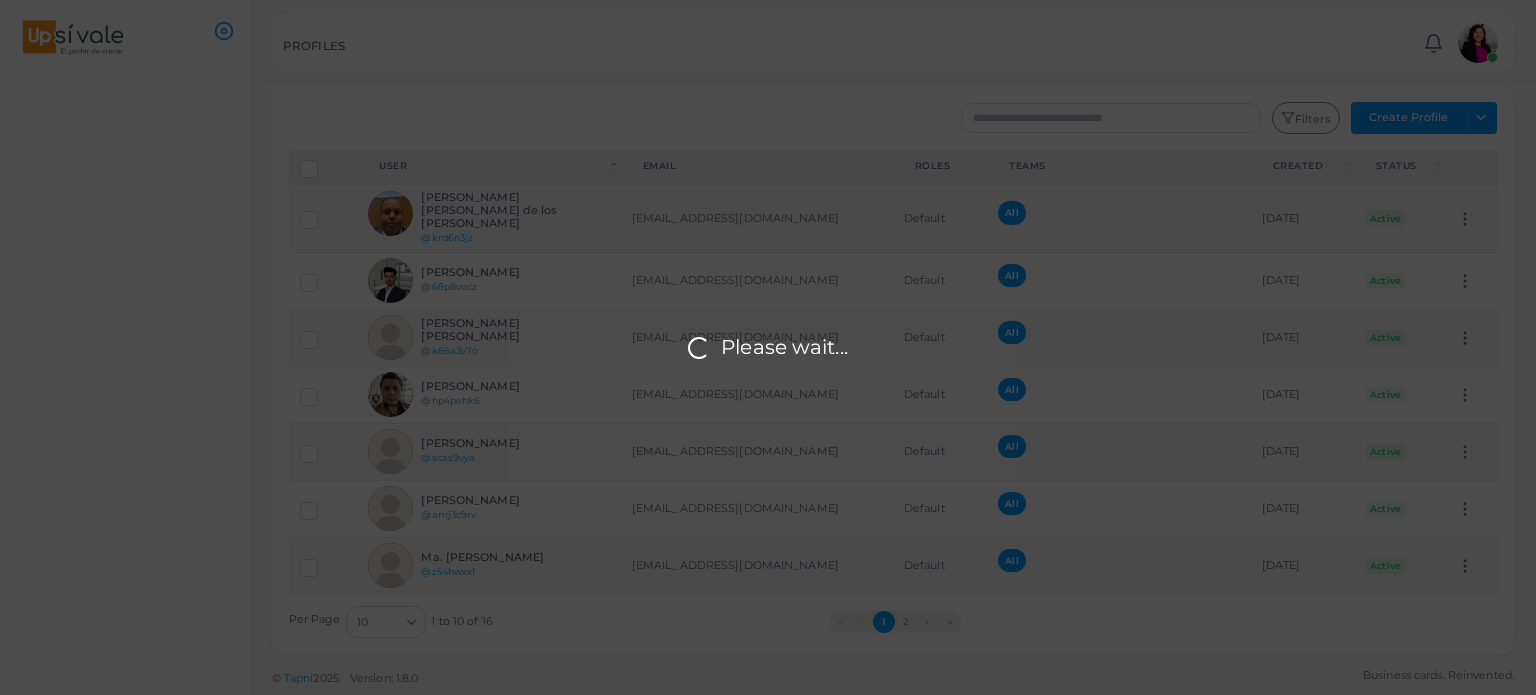 scroll, scrollTop: 0, scrollLeft: 0, axis: both 